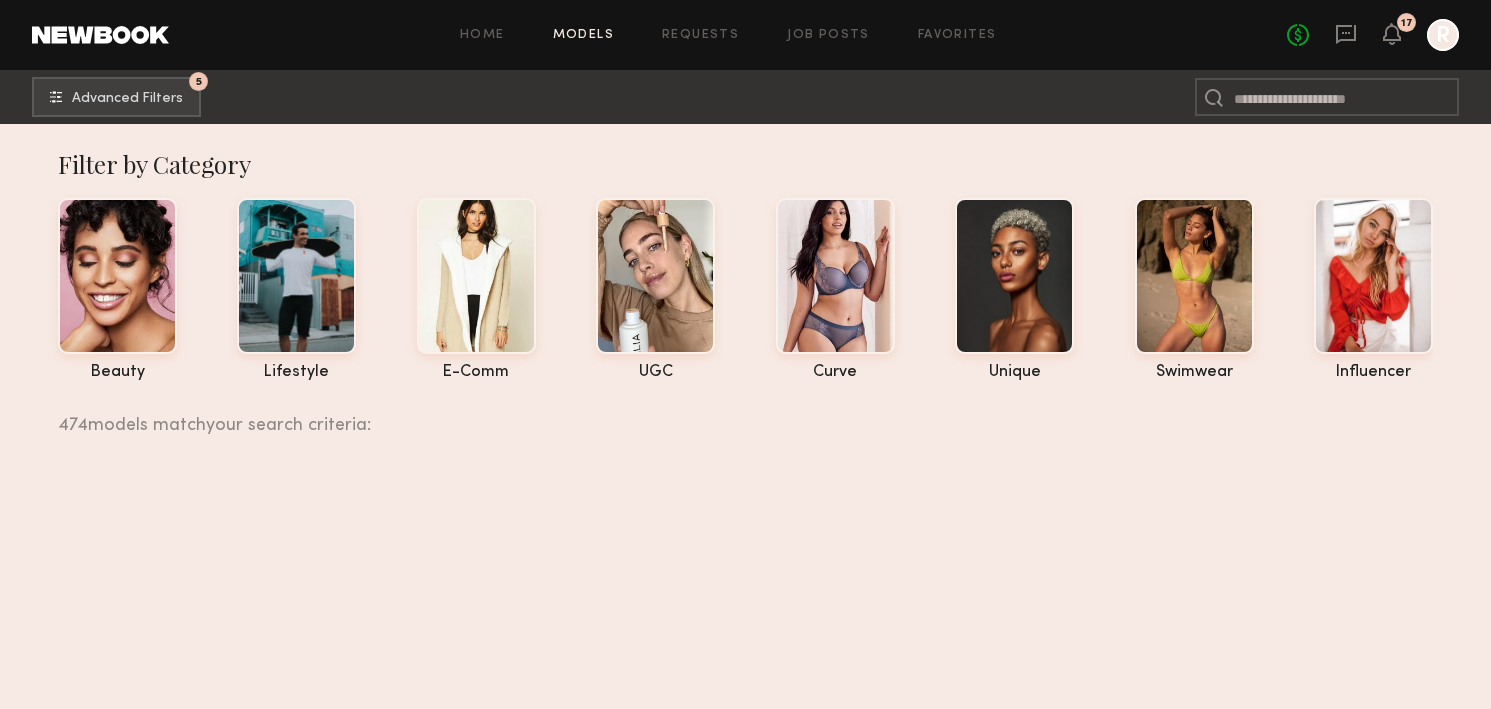 scroll, scrollTop: 19859, scrollLeft: 0, axis: vertical 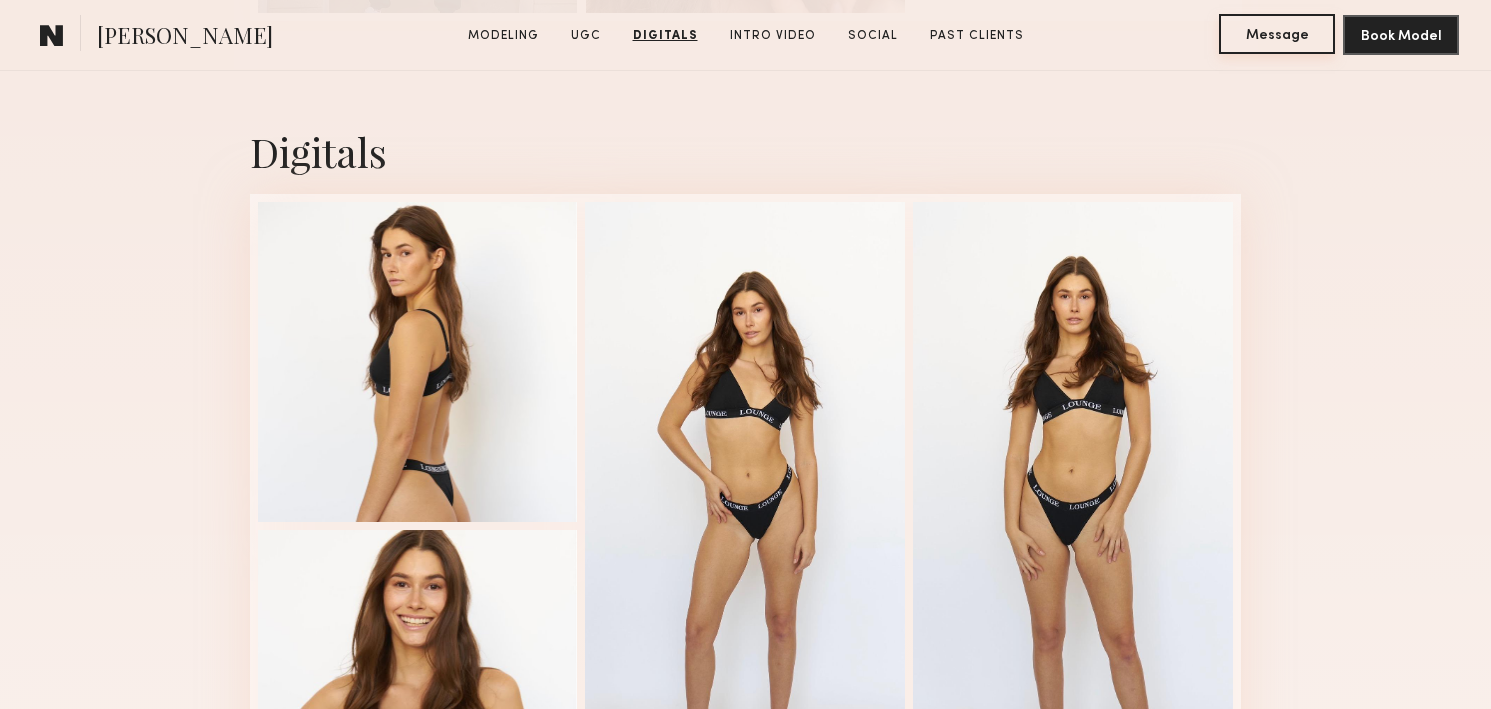 click on "Message" 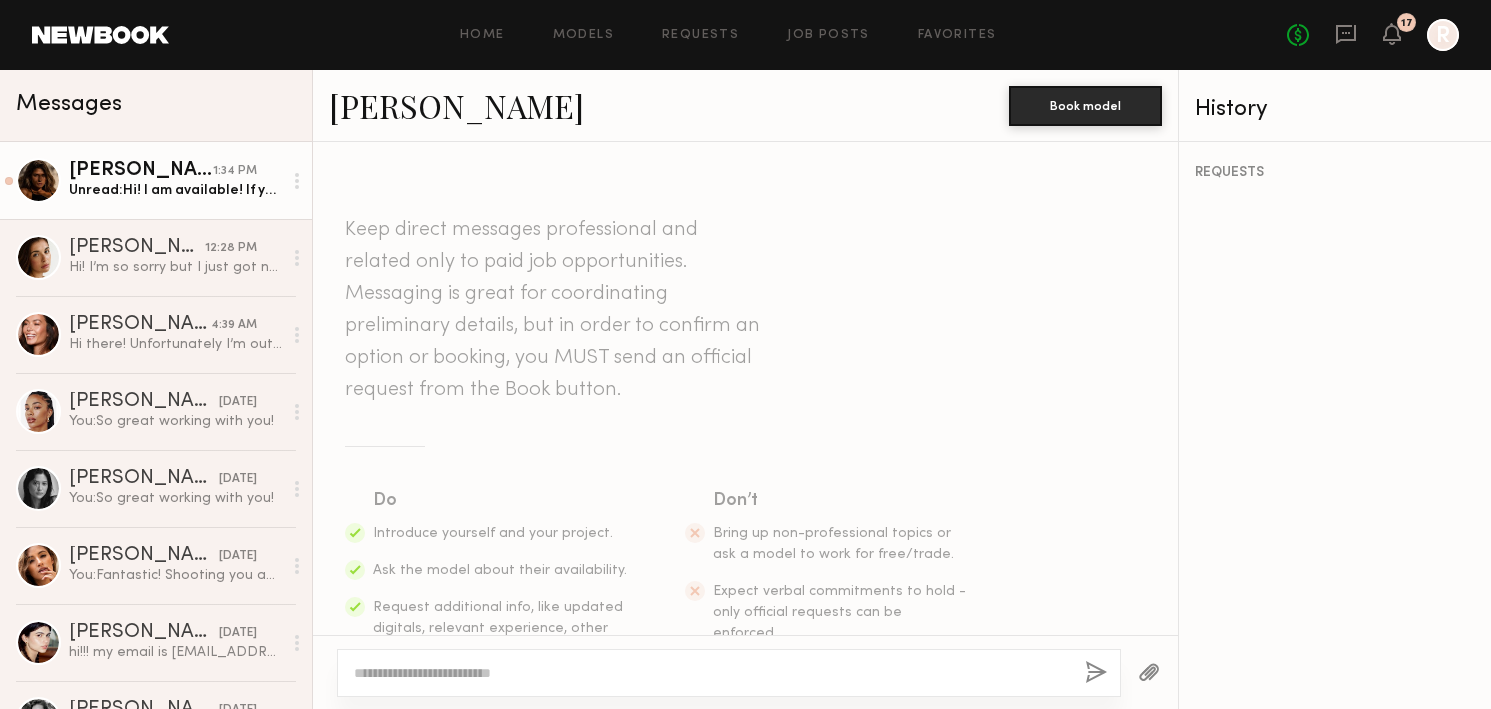 click on "Unread:  Hi! I am available! If you could send me more details that would be great, thanks!" 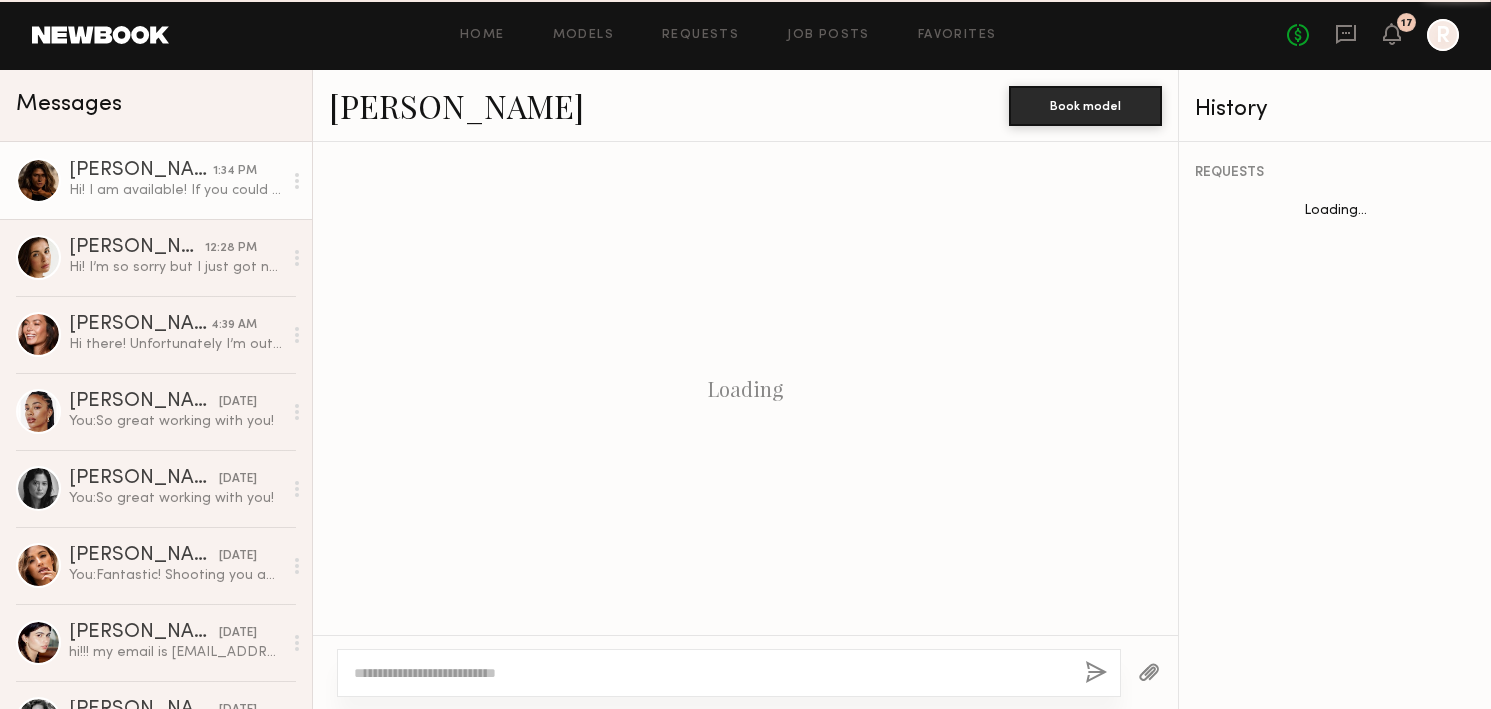 scroll, scrollTop: 495, scrollLeft: 0, axis: vertical 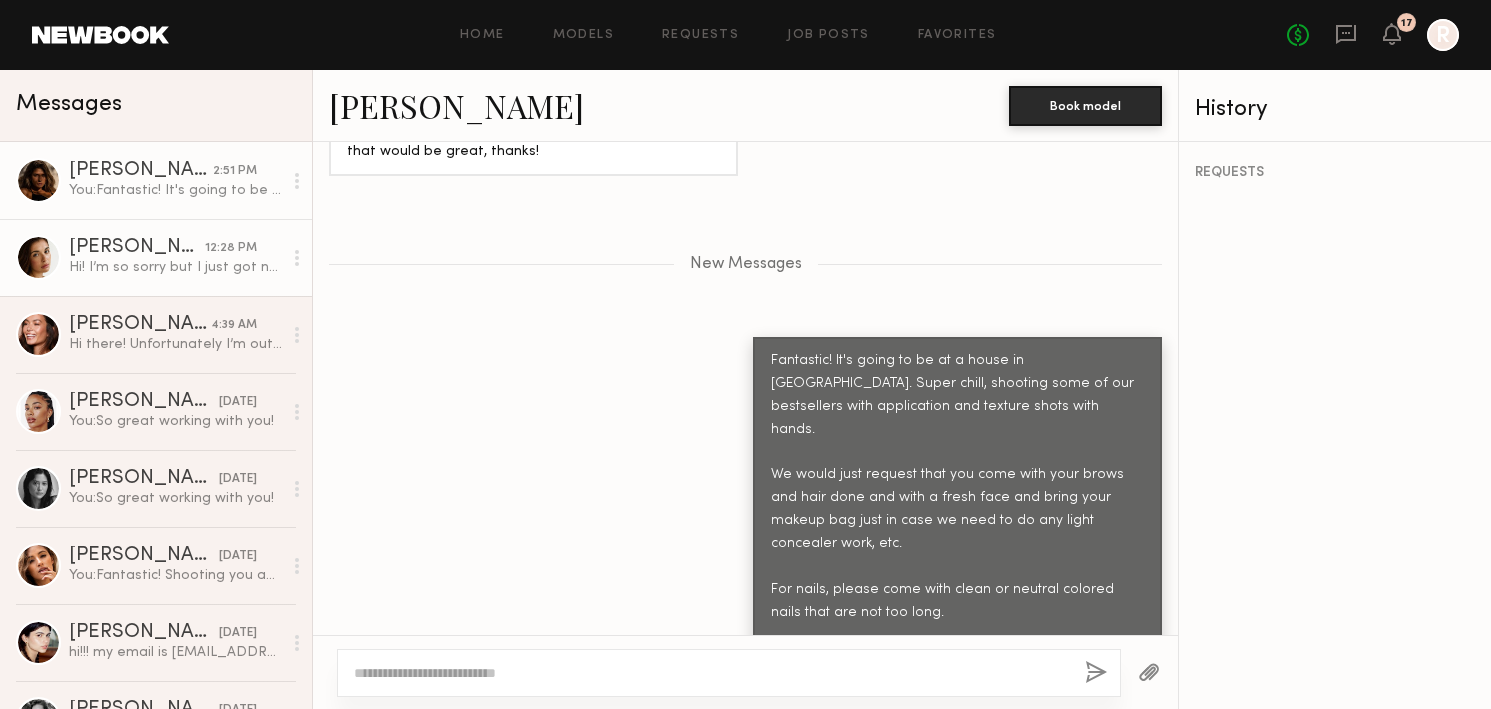 click on "Hi!
I’m so sorry but I just got notified from my agency I was booked for a shoot out of town all next week so I’ll no longer be available Monday. Would love to be kept in mind for any future shoots or UGC content opportunities if you guys would be interested in that.
Hope you have an amazing shoot next week!" 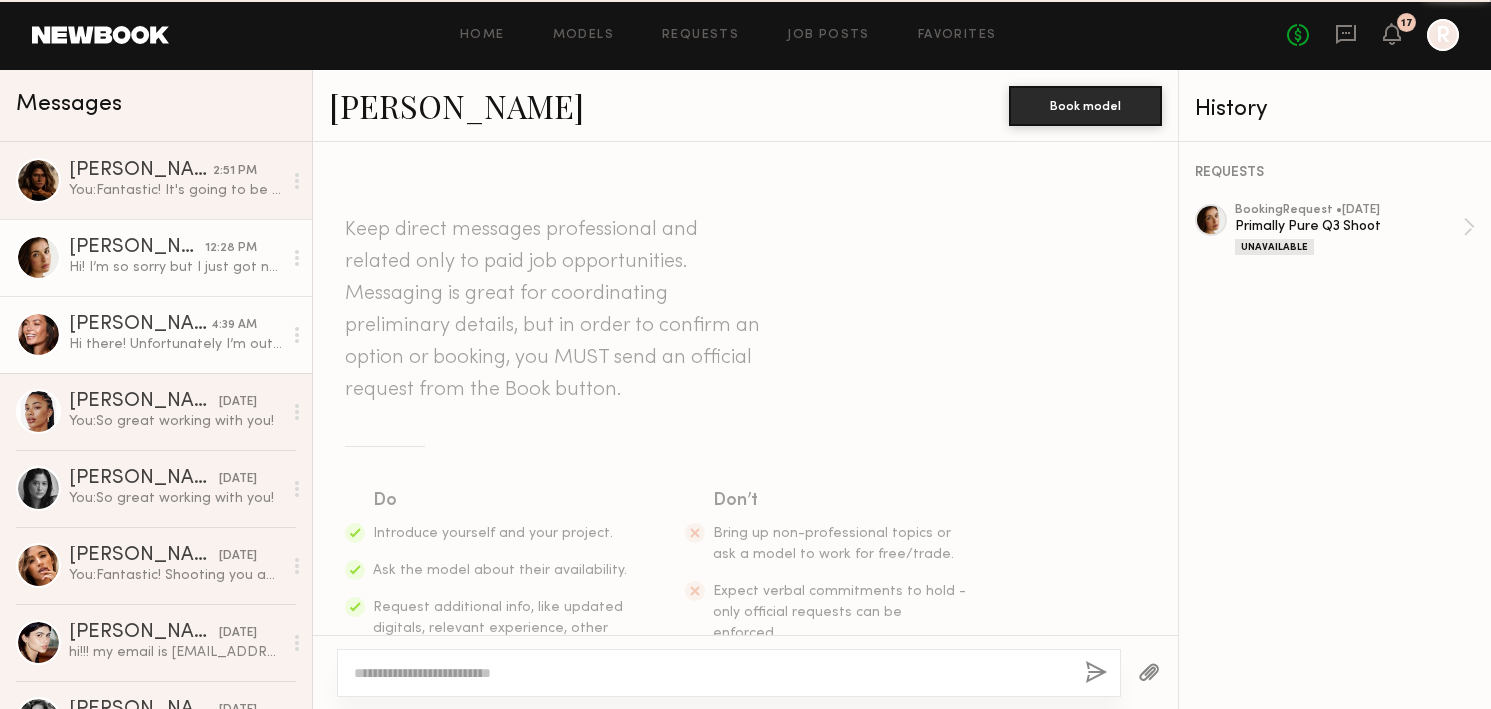 scroll, scrollTop: 1354, scrollLeft: 0, axis: vertical 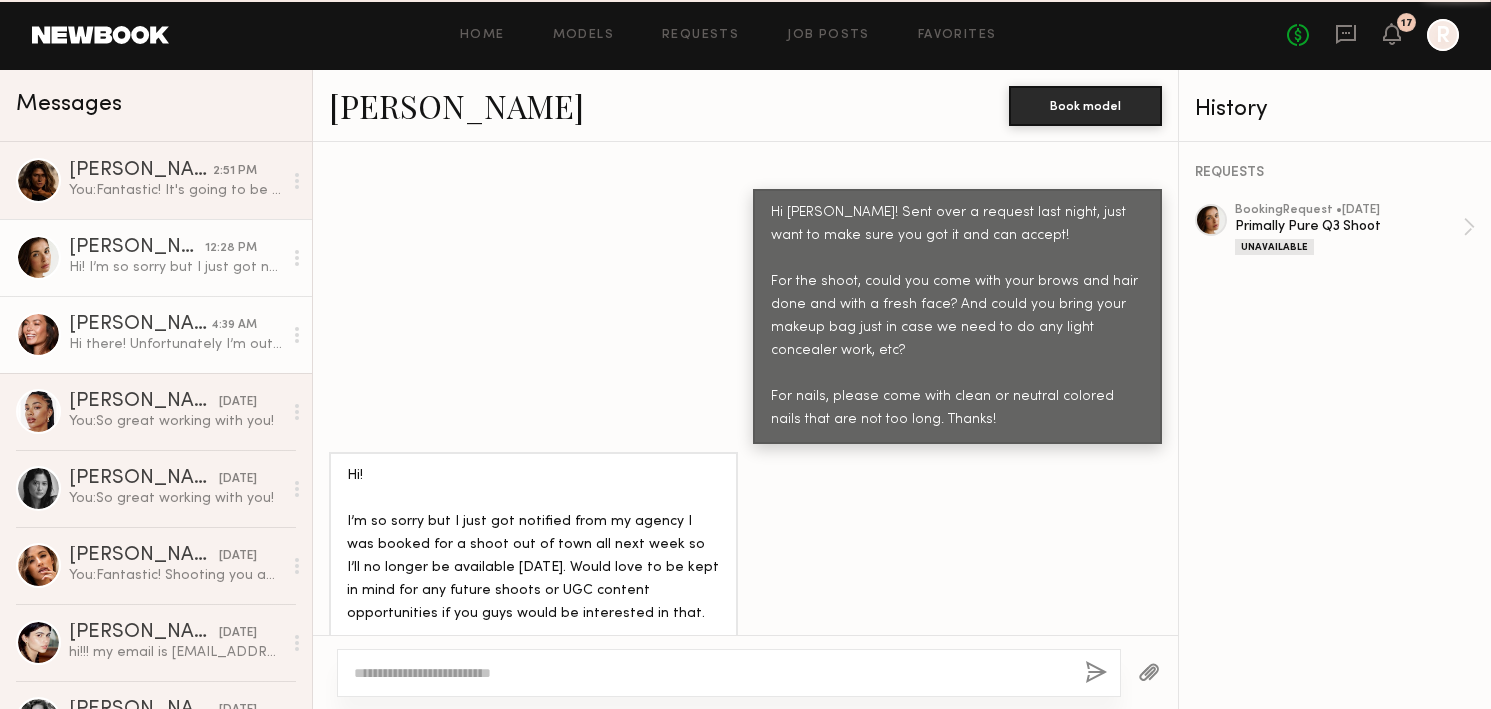click on "Tia M." 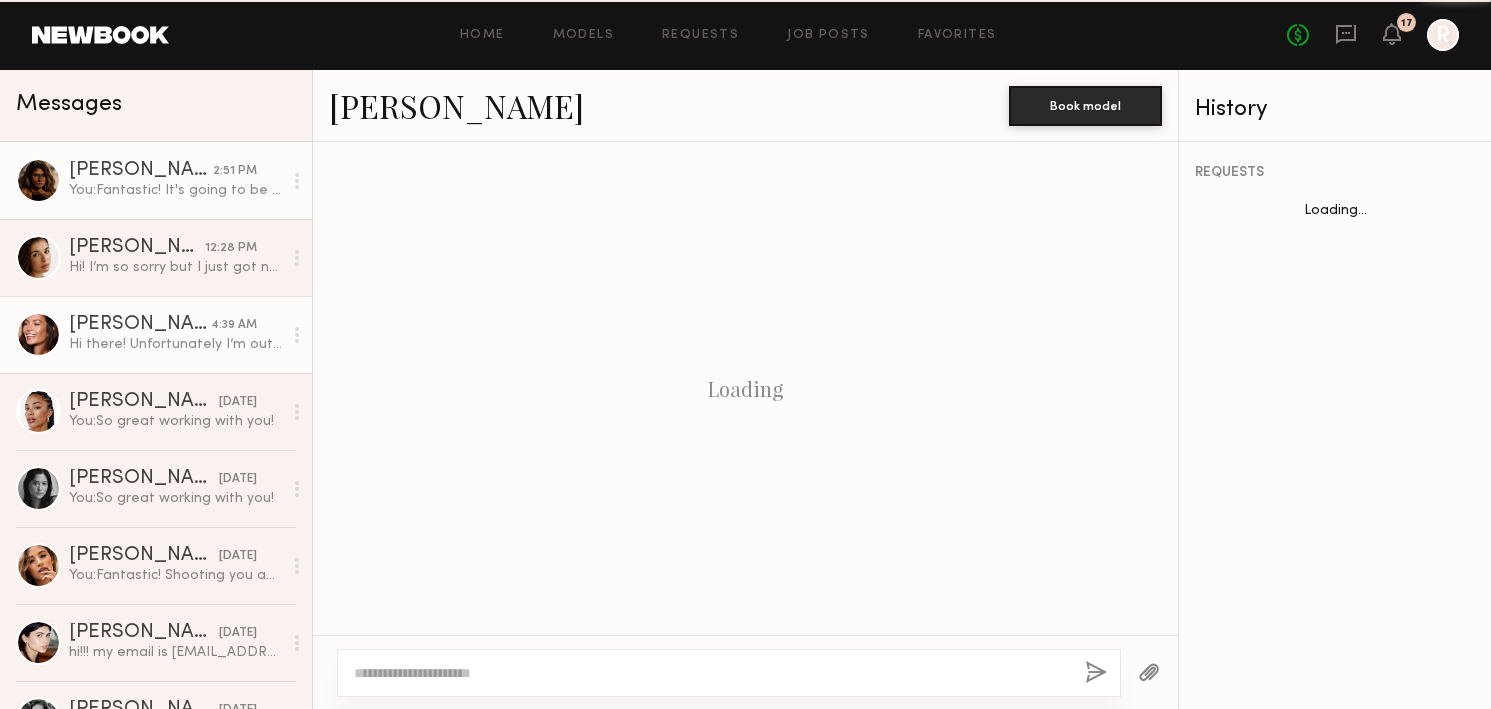 scroll, scrollTop: 647, scrollLeft: 0, axis: vertical 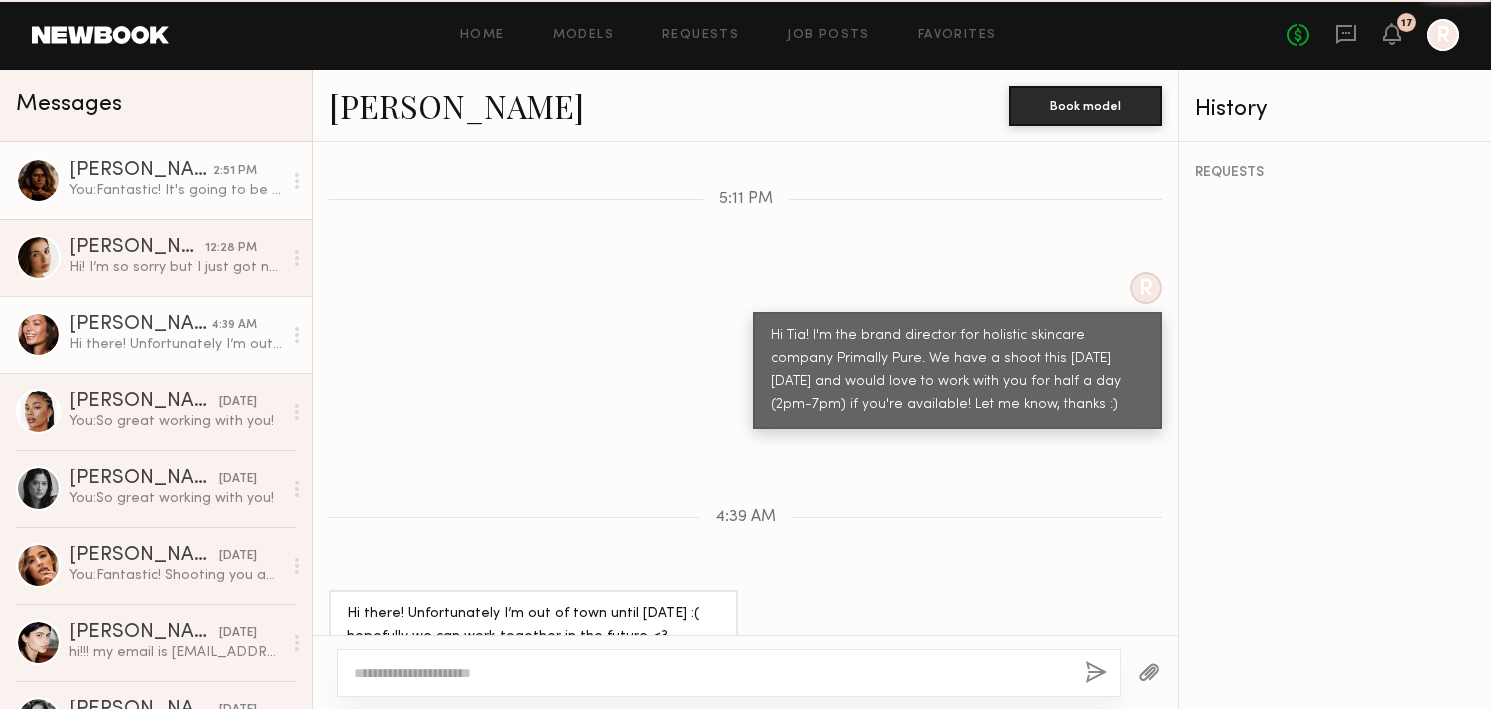 click on "You:  Fantastic! It's going to be at a house in Studio City. Super chill, shooting some of our bestsellers with application and texture shots with hands.
We would just request that you come with your brows and hair done and with a fresh face and bring your makeup bag just in case we need to do any light concealer work, etc.
For nails, please come with clean or neutral colored nails that are not too long.
Let me know what you think! If you're interested I'll go ahead and book you!" 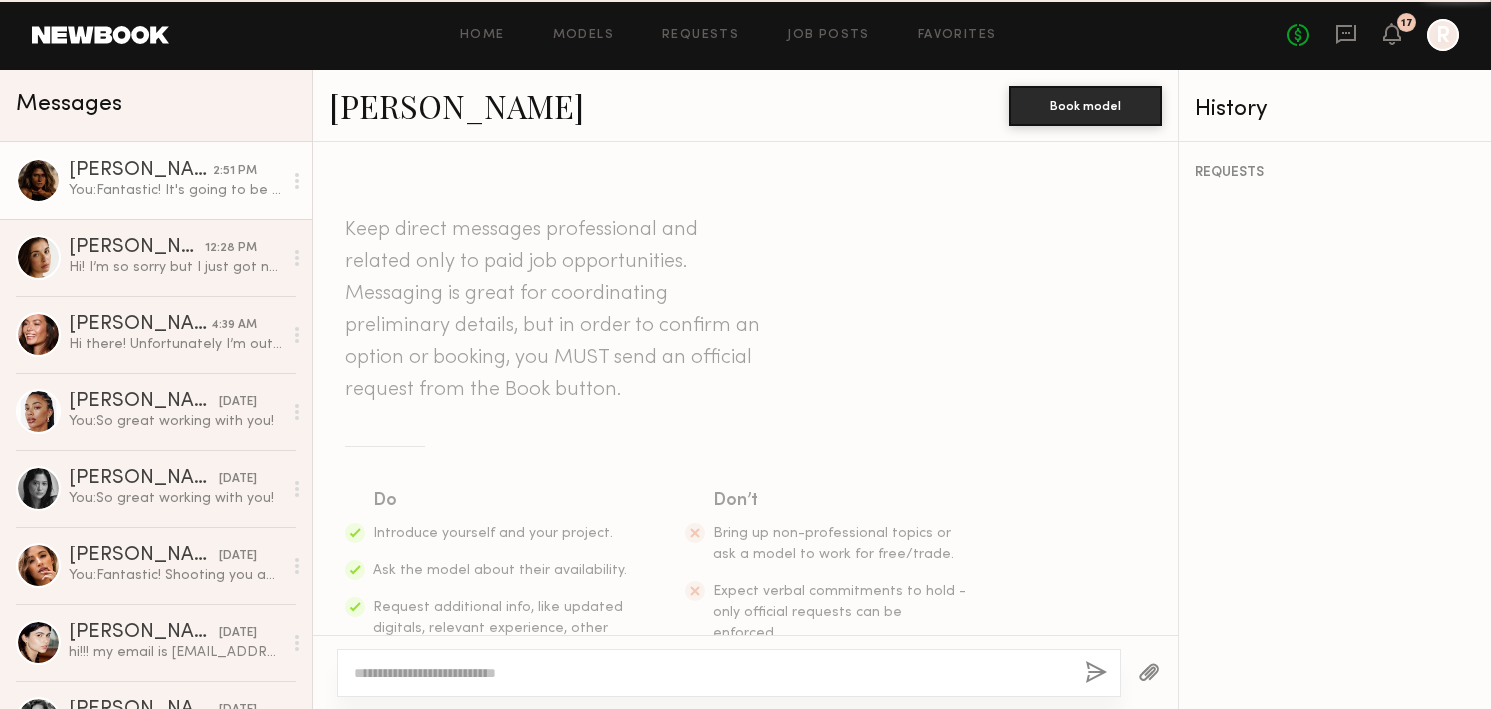 scroll, scrollTop: 890, scrollLeft: 0, axis: vertical 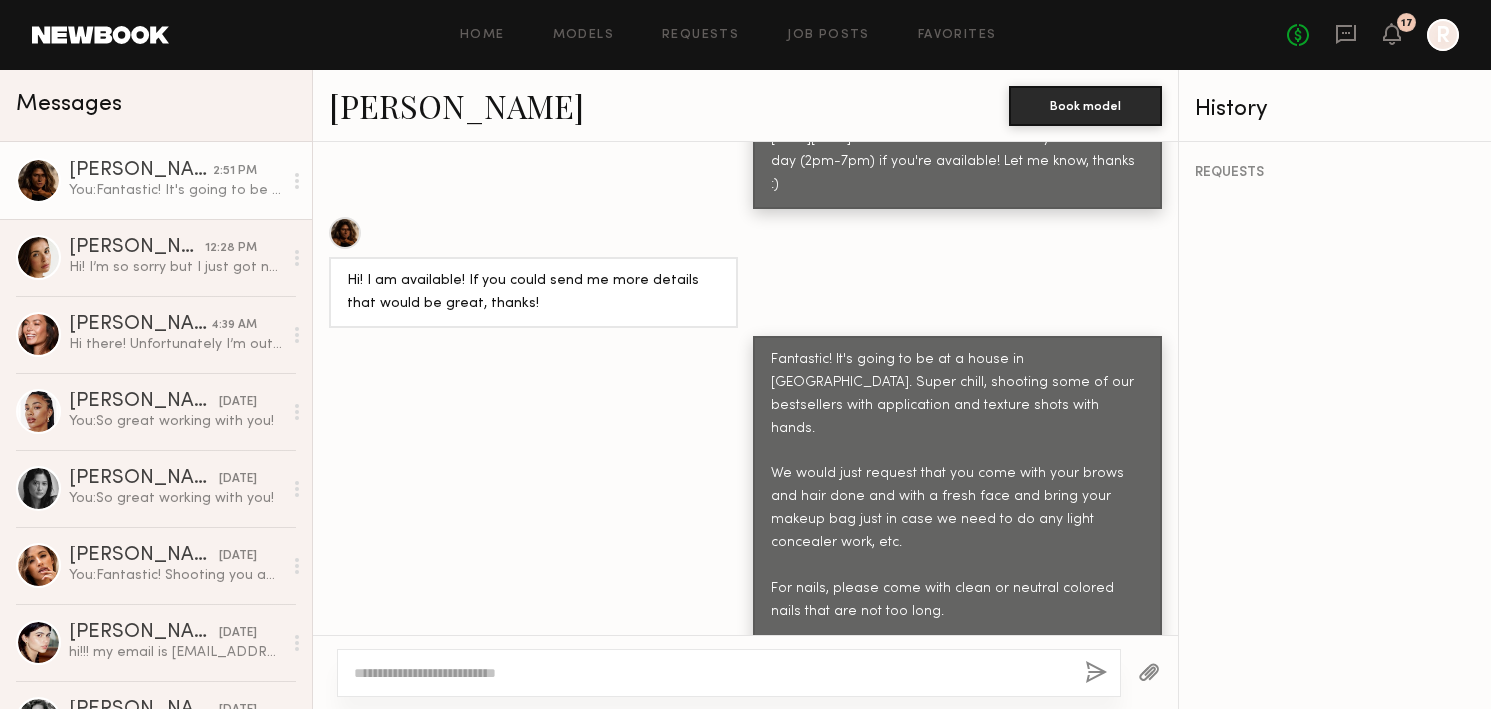 click 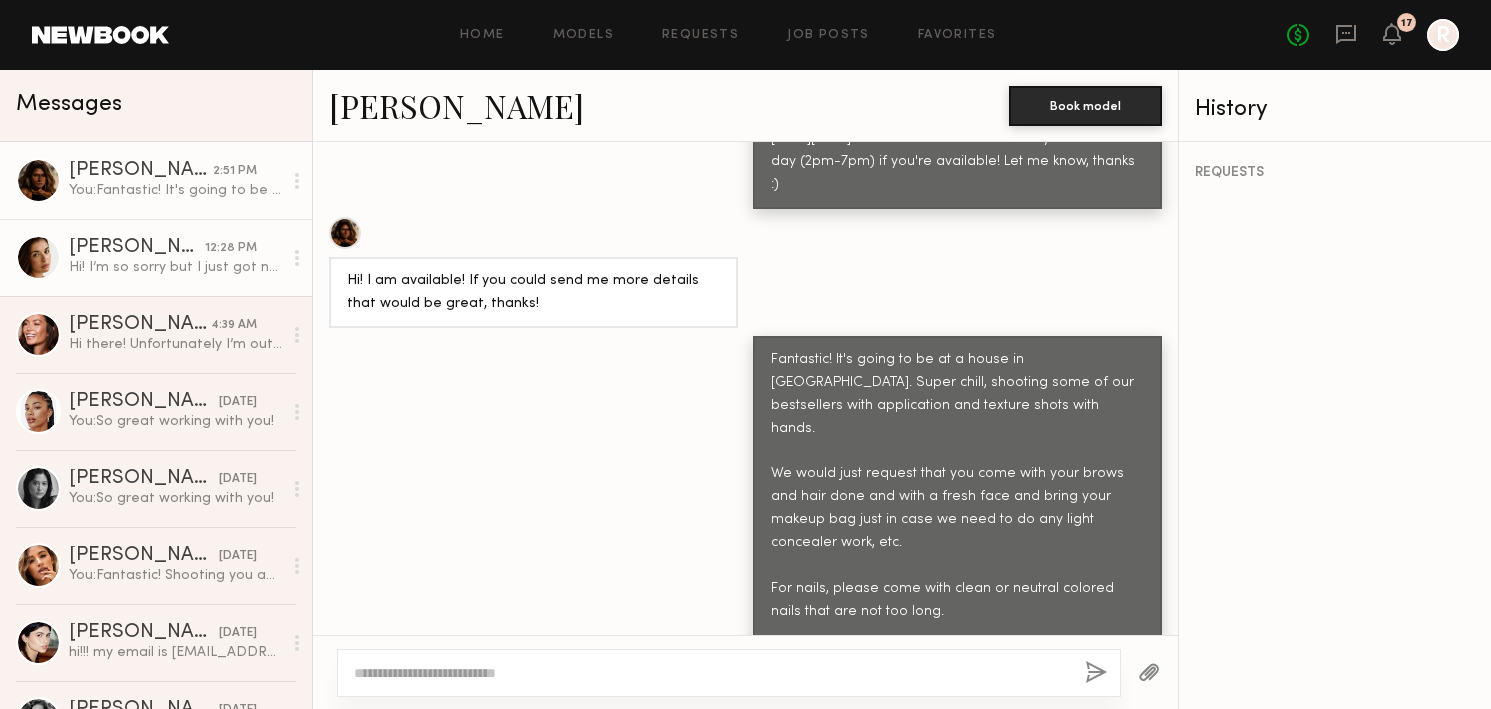 click on "Hi!
I’m so sorry but I just got notified from my agency I was booked for a shoot out of town all next week so I’ll no longer be available Monday. Would love to be kept in mind for any future shoots or UGC content opportunities if you guys would be interested in that.
Hope you have an amazing shoot next week!" 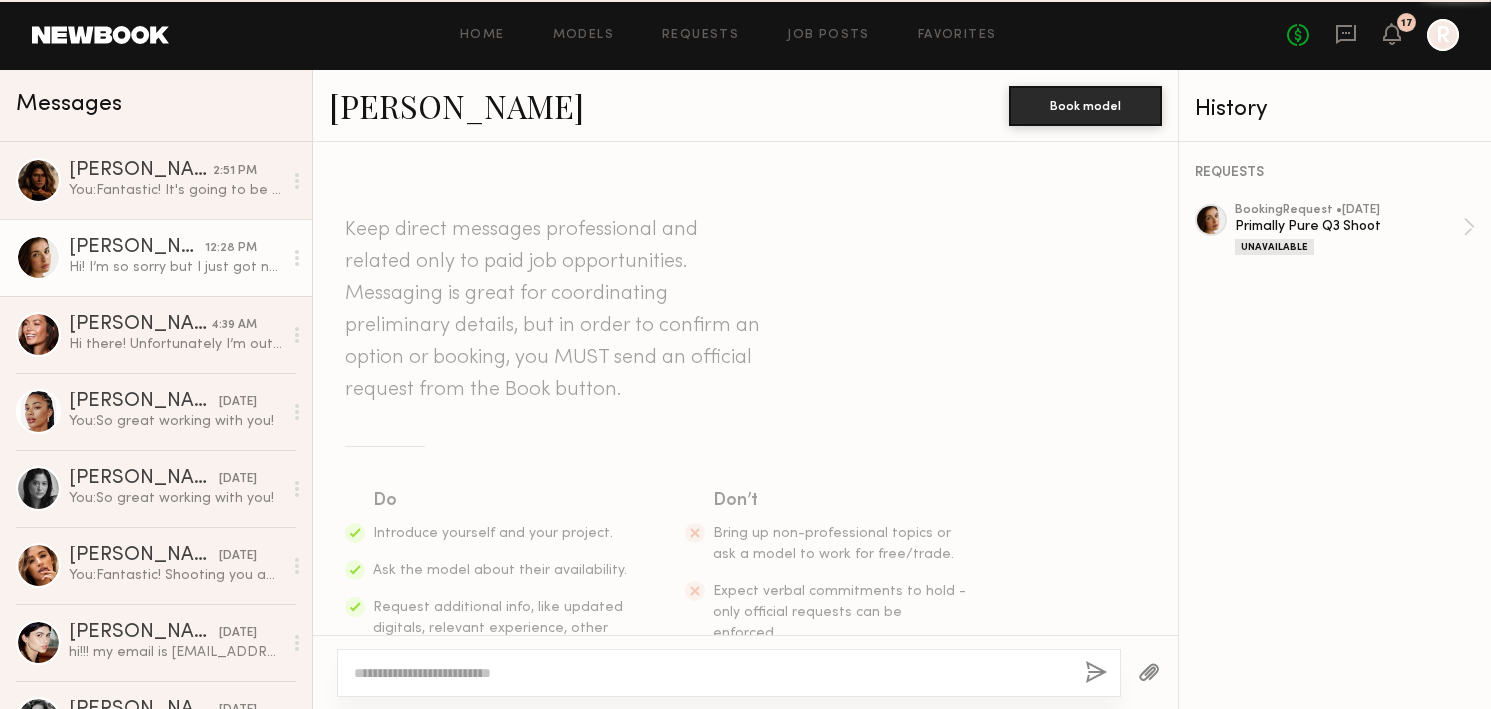 scroll, scrollTop: 1354, scrollLeft: 0, axis: vertical 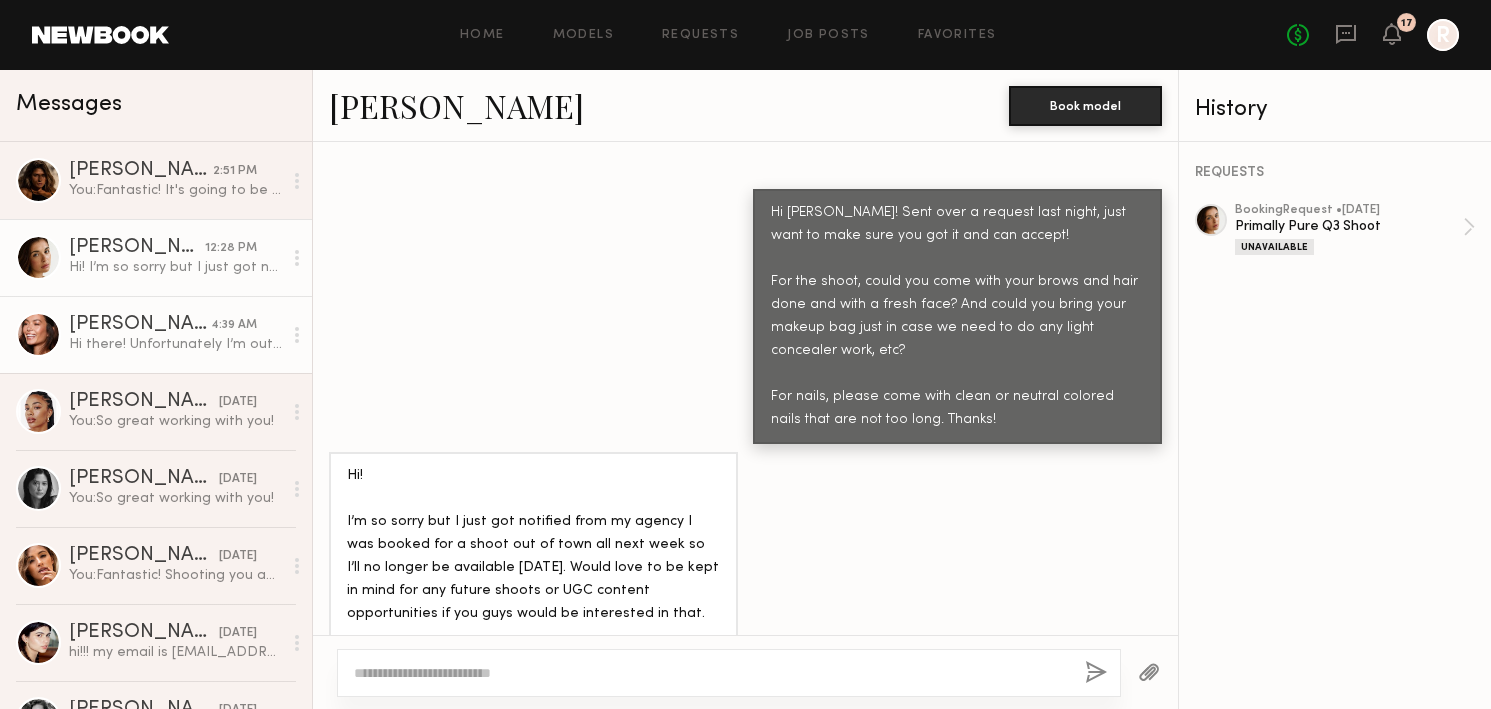 click on "Tia M." 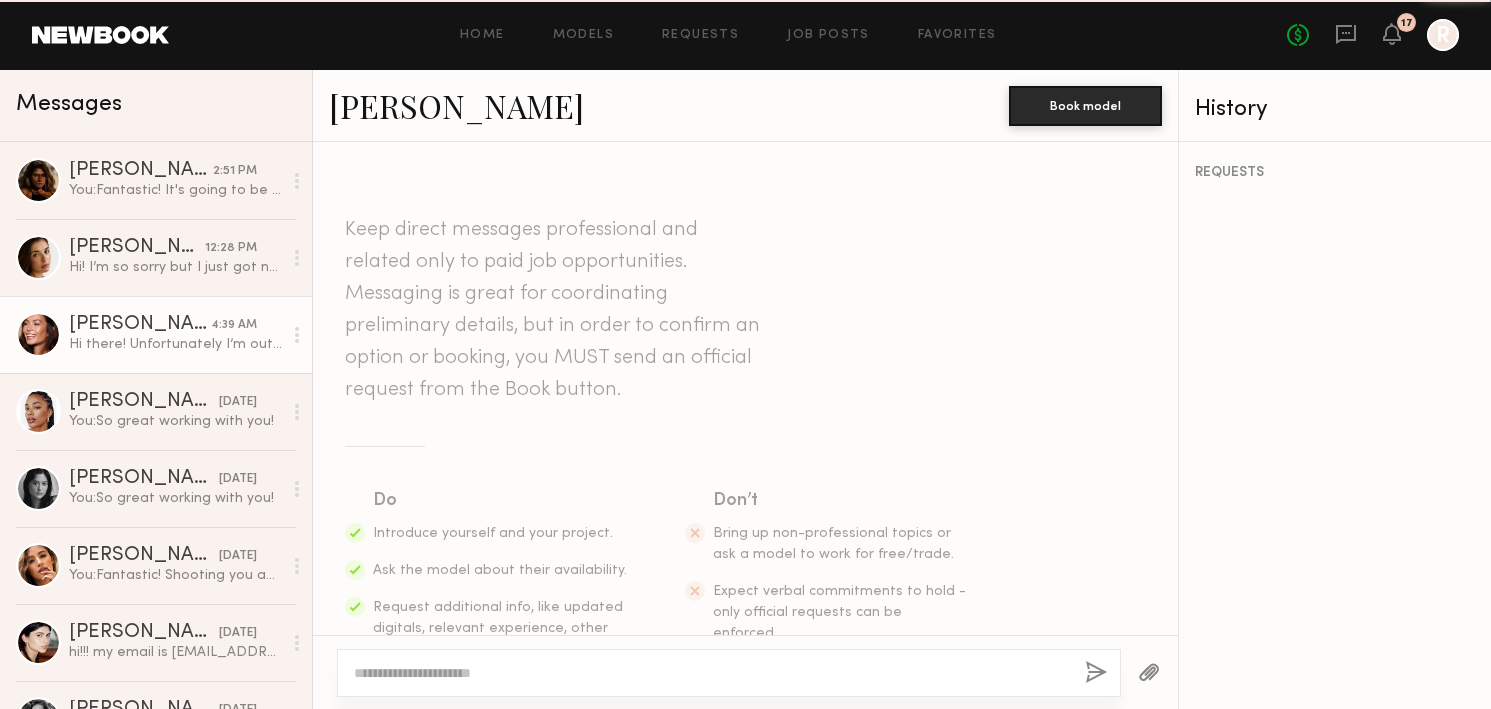 scroll, scrollTop: 647, scrollLeft: 0, axis: vertical 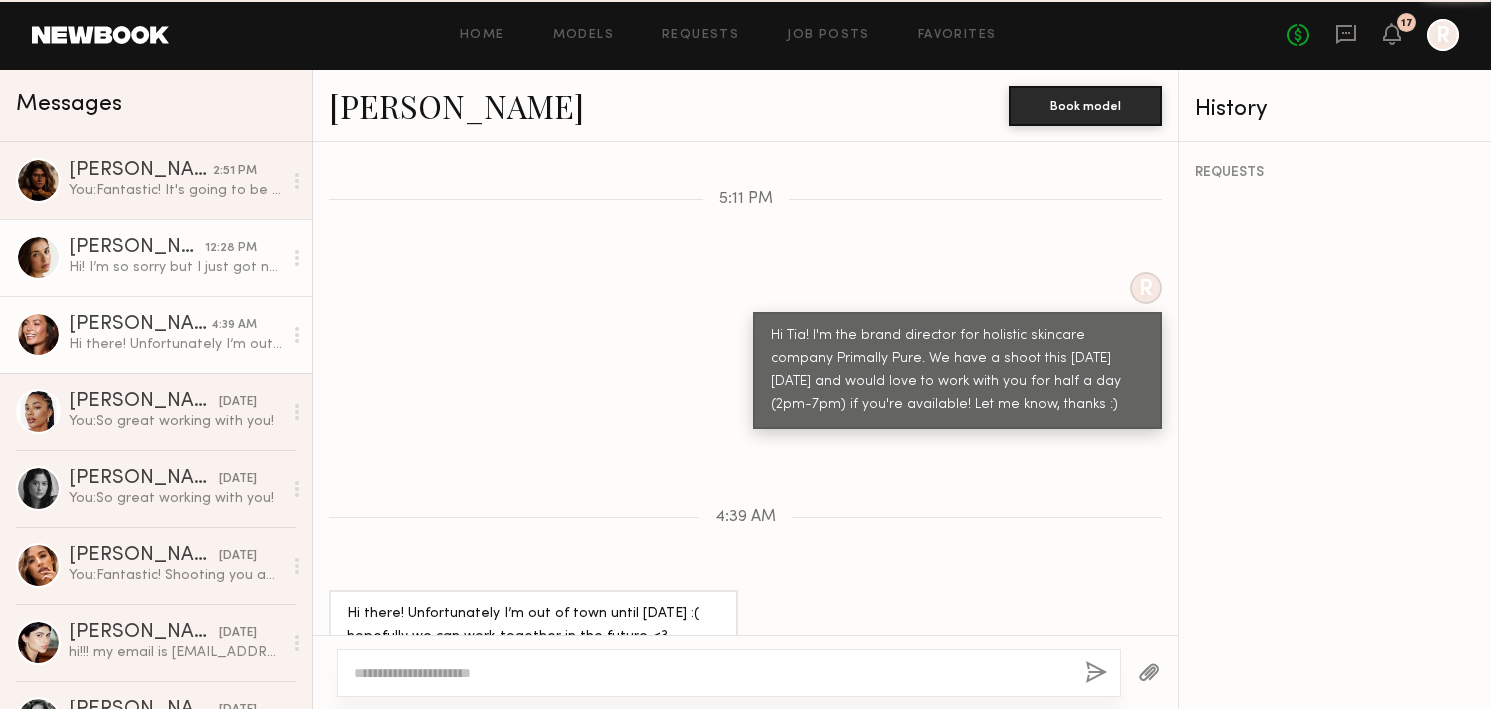 click on "Hi!
I’m so sorry but I just got notified from my agency I was booked for a shoot out of town all next week so I’ll no longer be available Monday. Would love to be kept in mind for any future shoots or UGC content opportunities if you guys would be interested in that.
Hope you have an amazing shoot next week!" 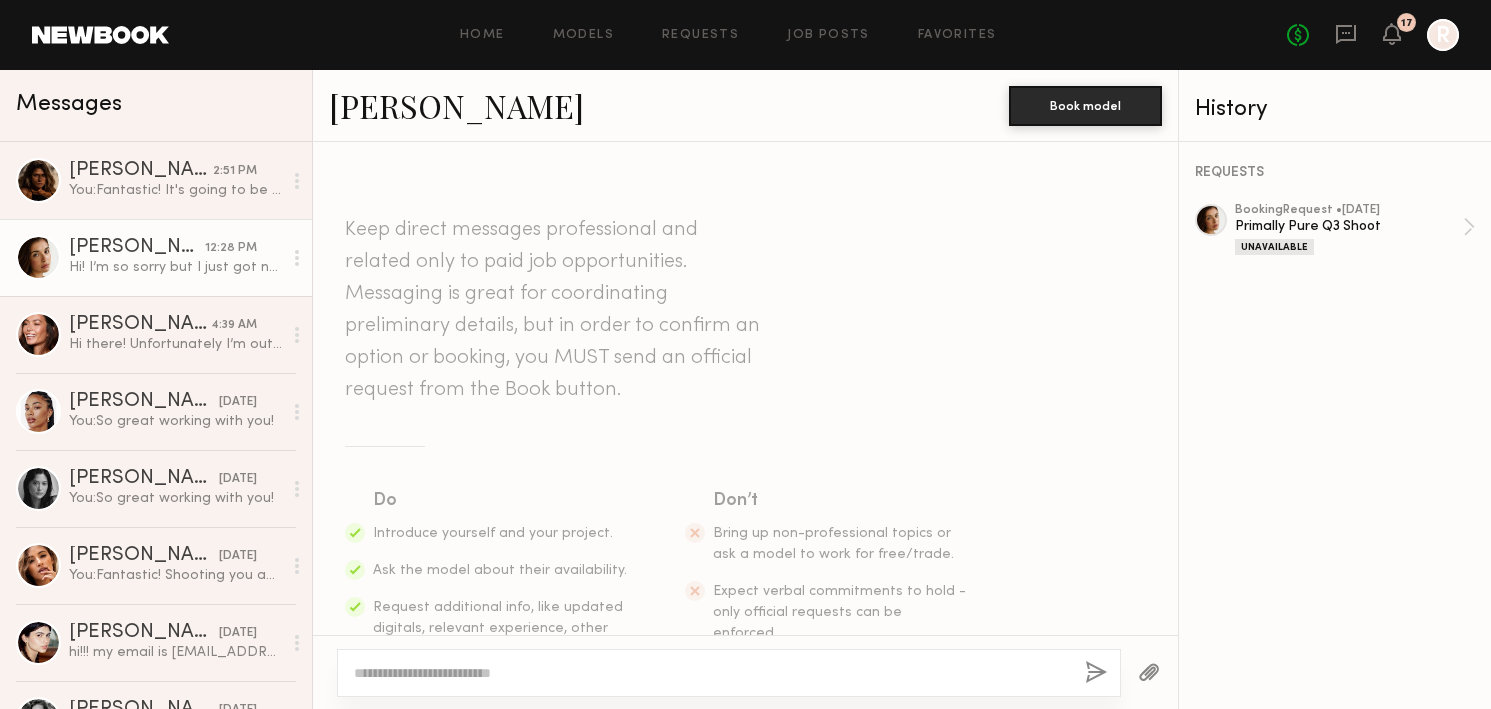 scroll, scrollTop: 1354, scrollLeft: 0, axis: vertical 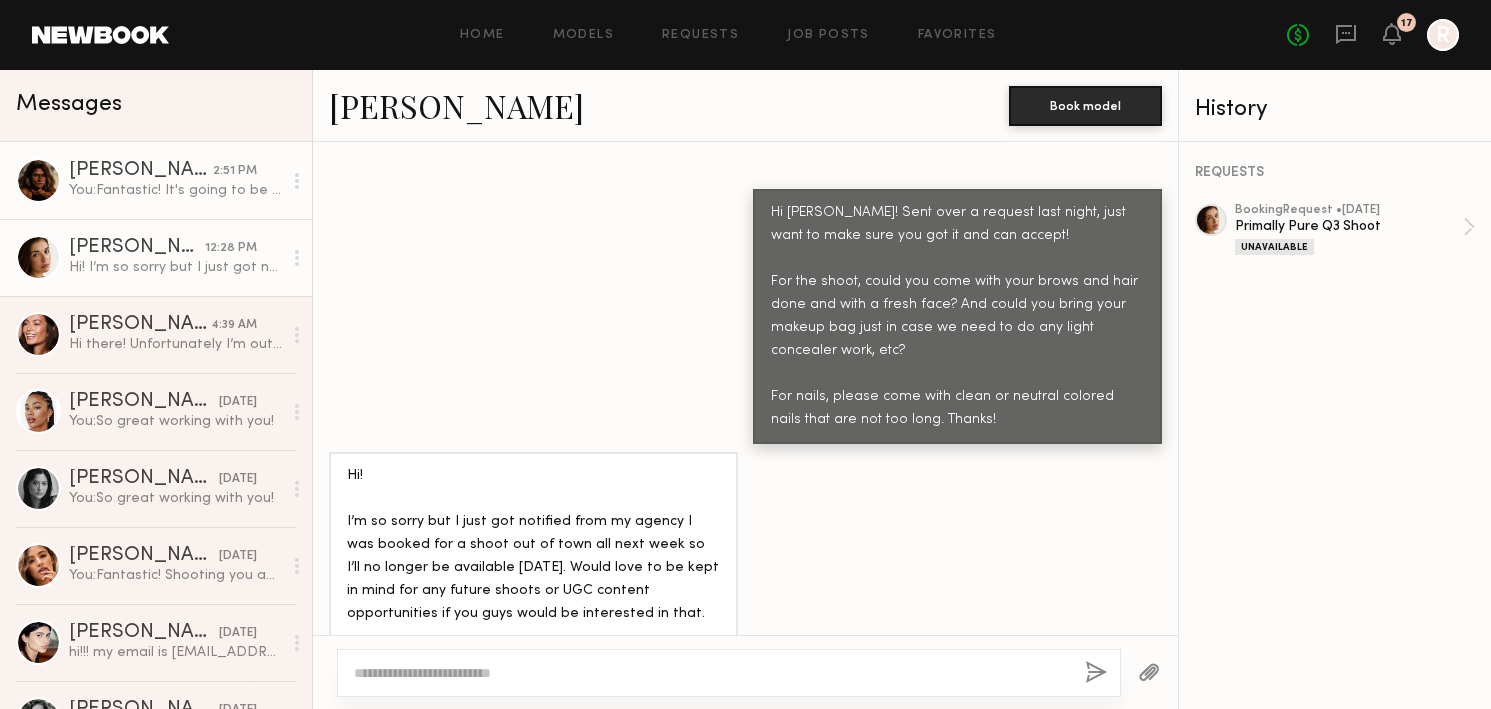 click on "Isabella W. 2:51 PM You:  Fantastic! It's going to be at a house in Studio City. Super chill, shooting some of our bestsellers with application and texture shots with hands.
We would just request that you come with your brows and hair done and with a fresh face and bring your makeup bag just in case we need to do any light concealer work, etc.
For nails, please come with clean or neutral colored nails that are not too long.
Let me know what you think! If you're interested I'll go ahead and book you!" 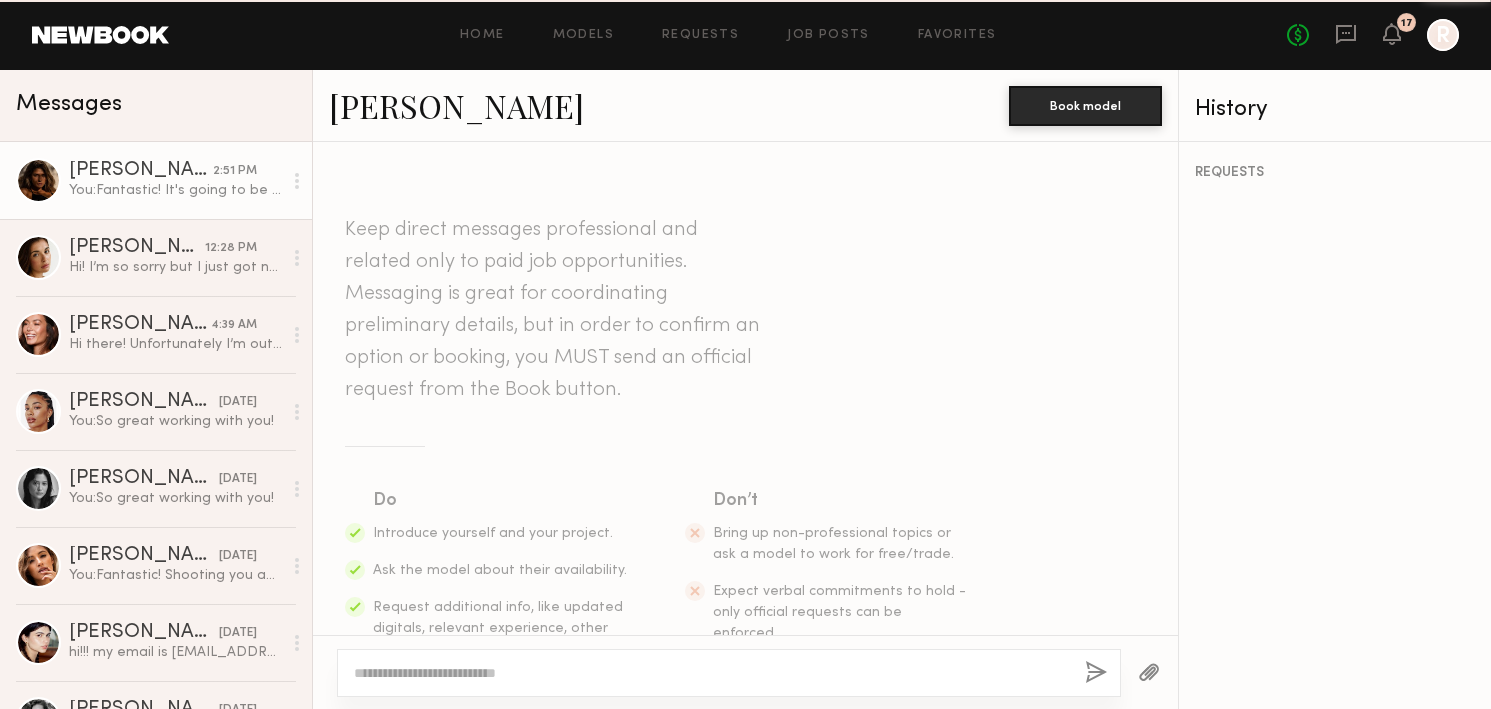 scroll, scrollTop: 890, scrollLeft: 0, axis: vertical 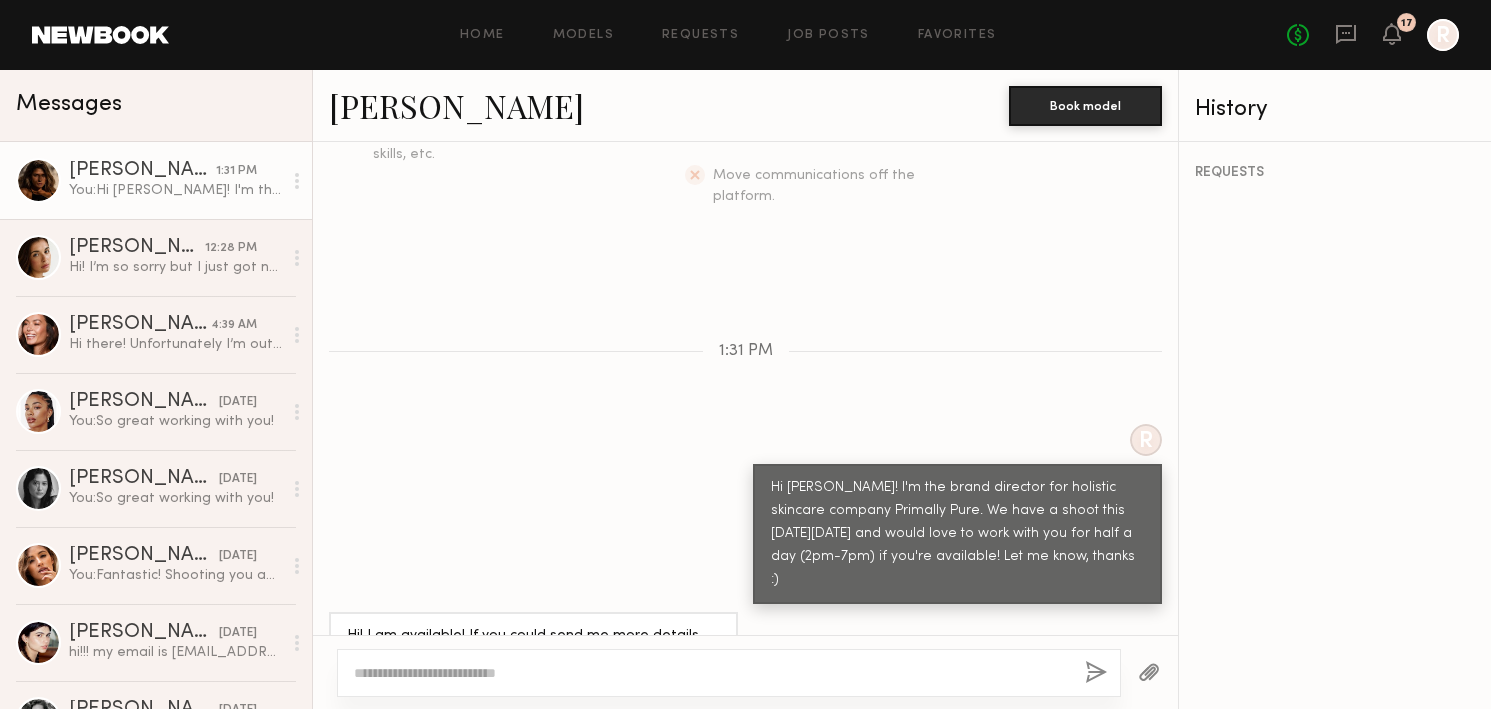 click 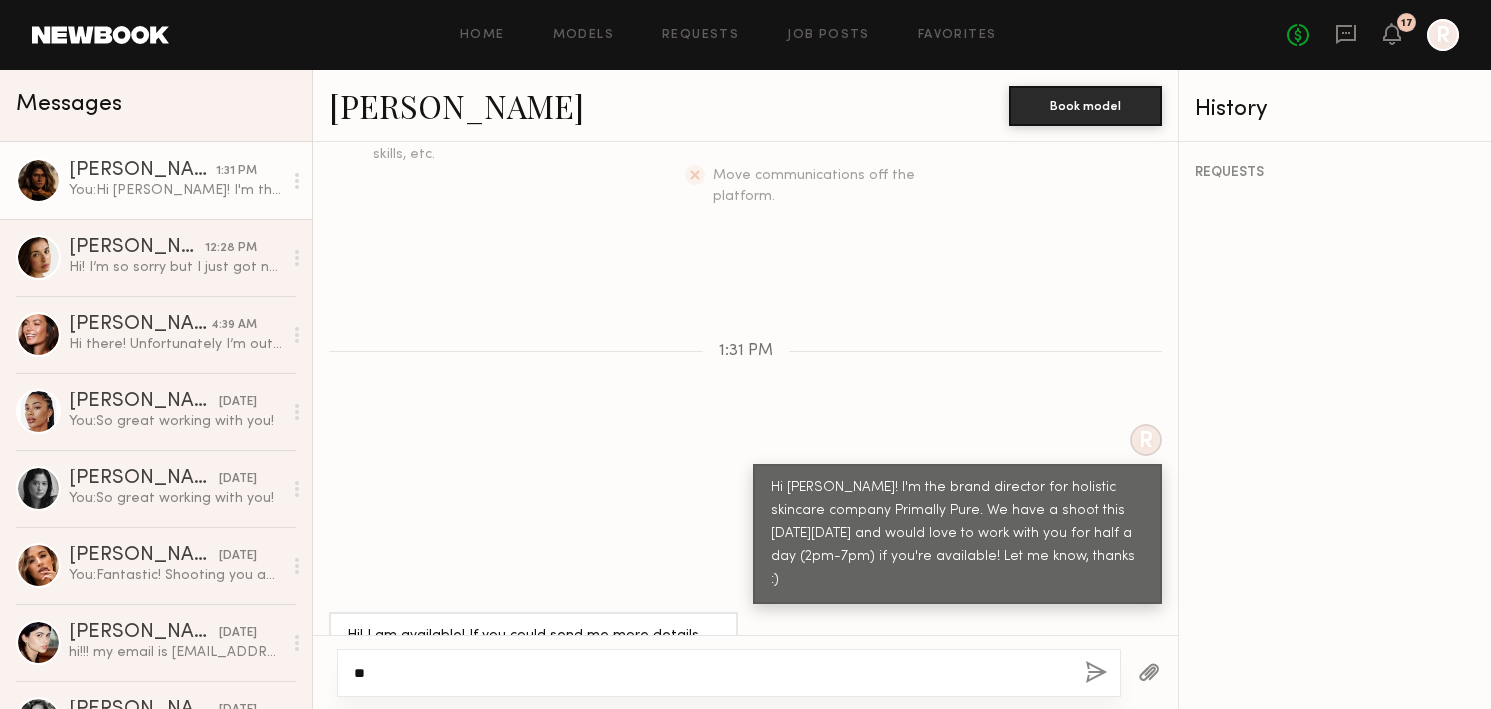 type on "*" 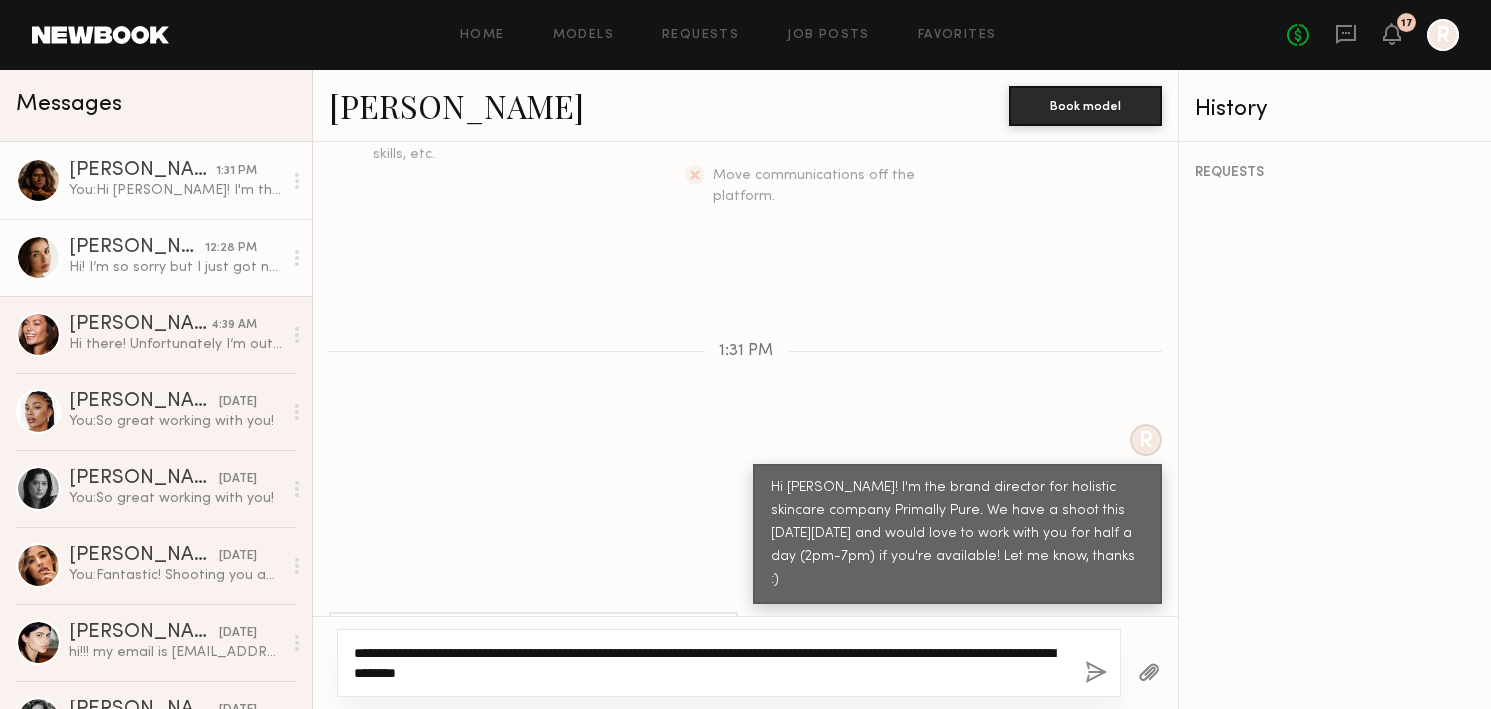 type on "**********" 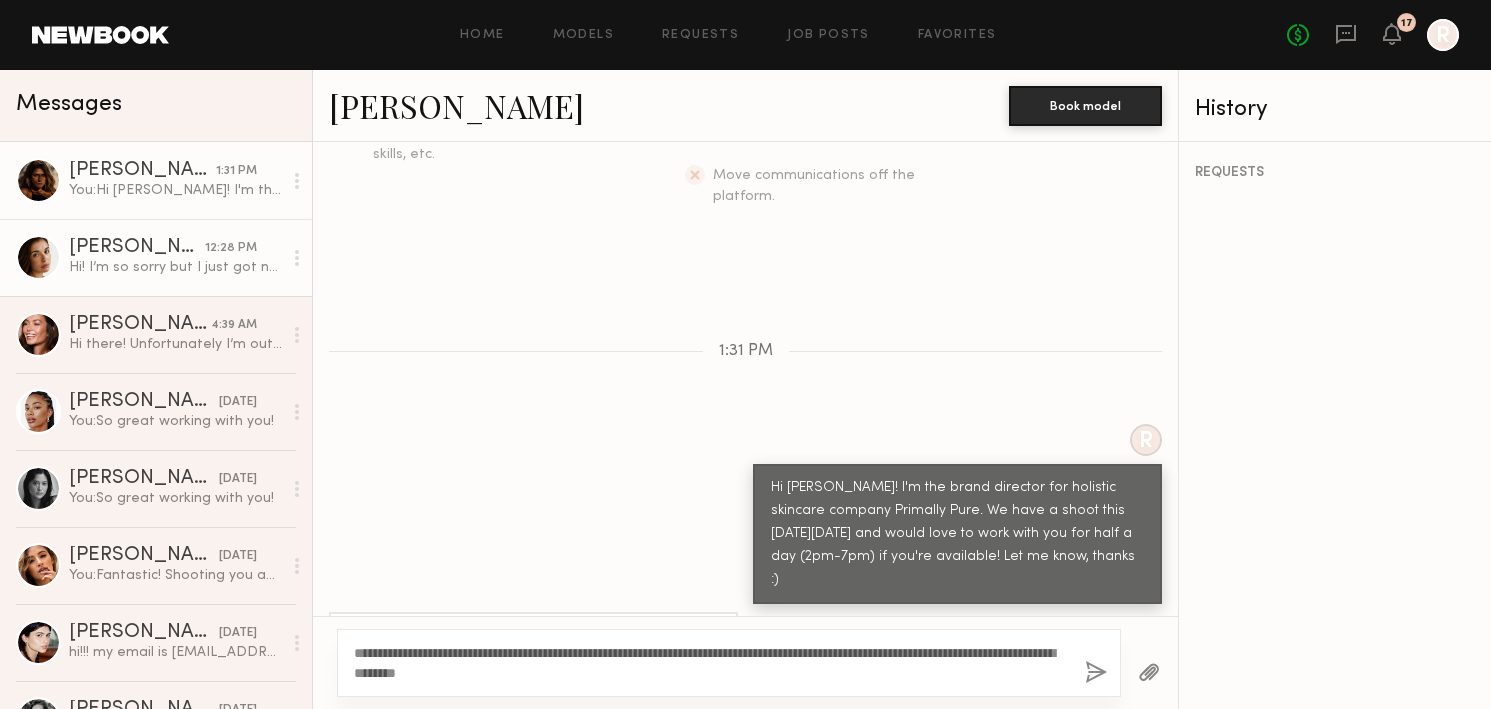 click on "Hi!
I’m so sorry but I just got notified from my agency I was booked for a shoot out of town all next week so I’ll no longer be available Monday. Would love to be kept in mind for any future shoots or UGC content opportunities if you guys would be interested in that.
Hope you have an amazing shoot next week!" 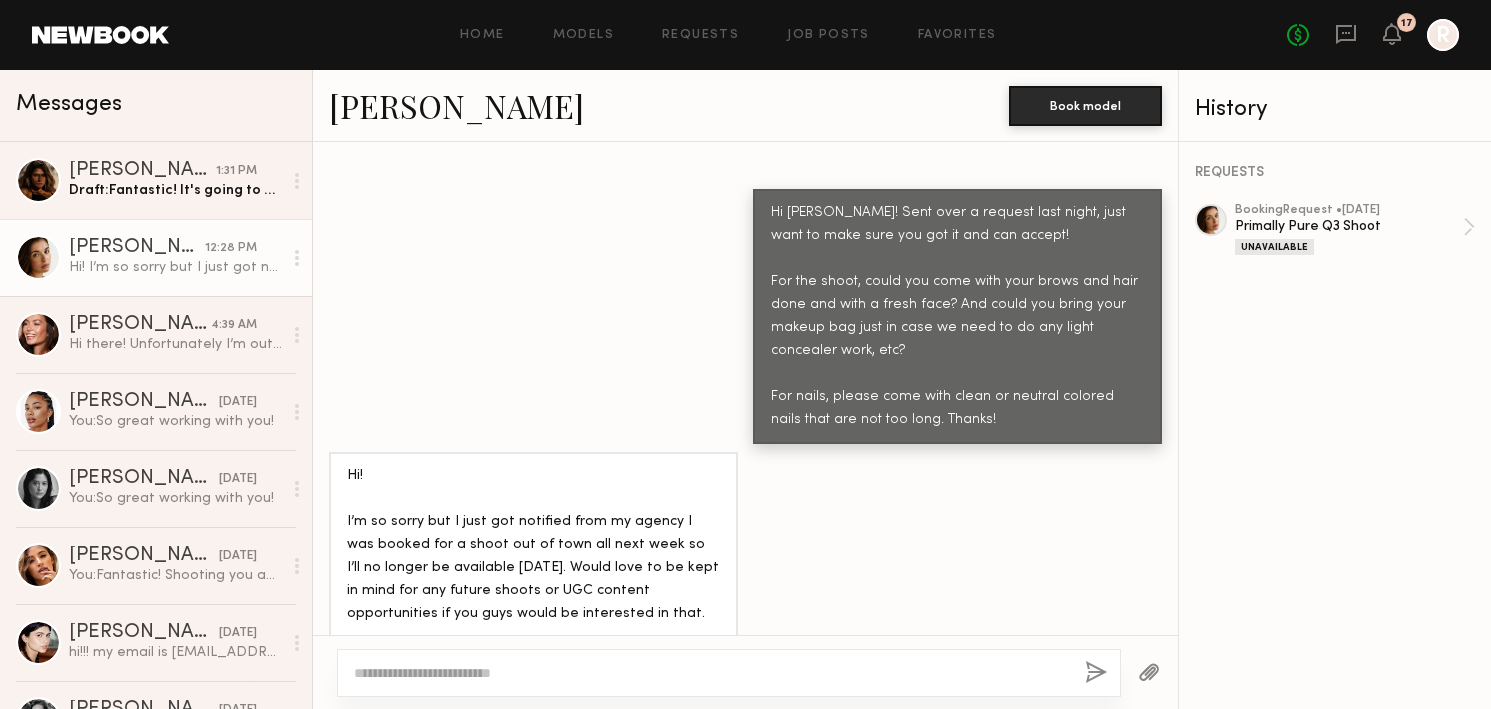 scroll, scrollTop: 1329, scrollLeft: 0, axis: vertical 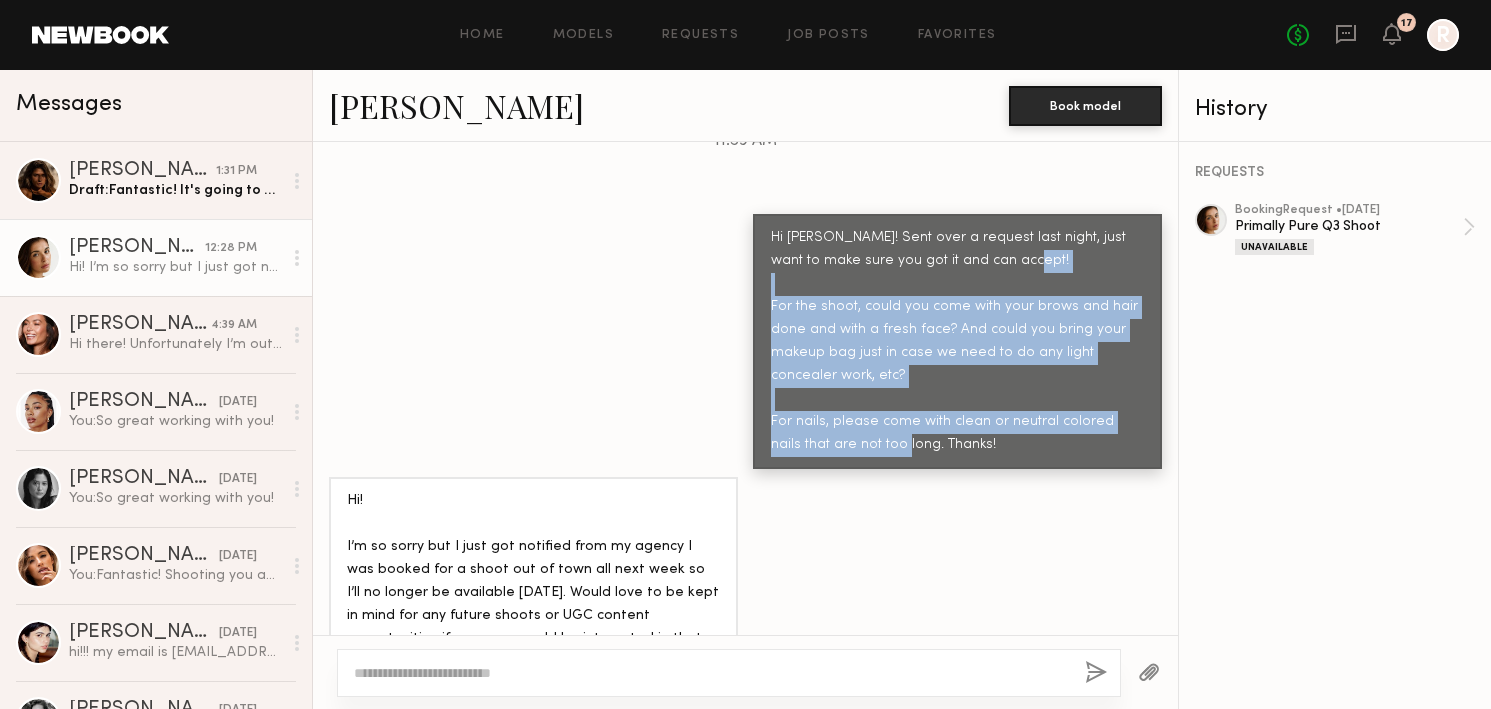 drag, startPoint x: 771, startPoint y: 241, endPoint x: 905, endPoint y: 379, distance: 192.35384 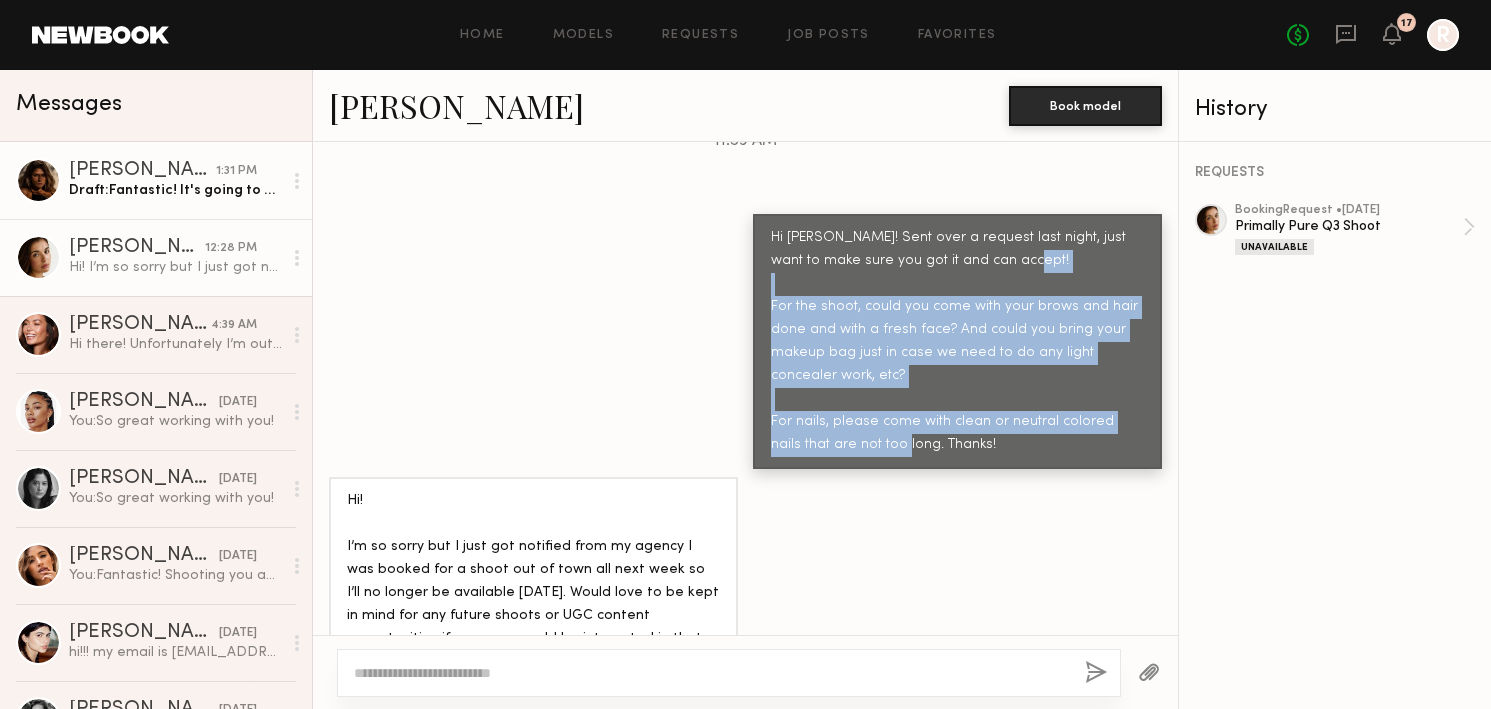 click on "Draft:  Fantastic! It's going to be at a house in Studio City. Super chill, shooting some of our bestsellers with application and texture shots with hands." 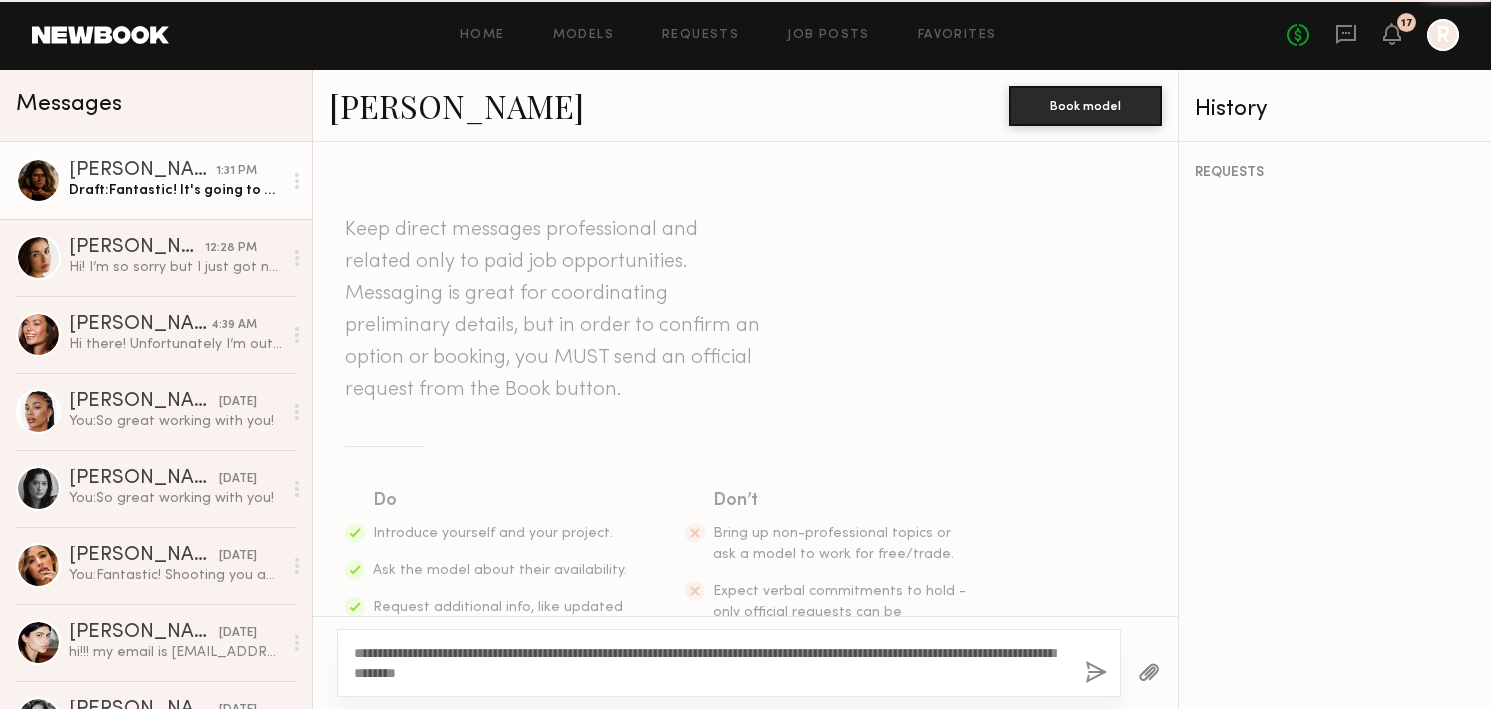 scroll, scrollTop: 495, scrollLeft: 0, axis: vertical 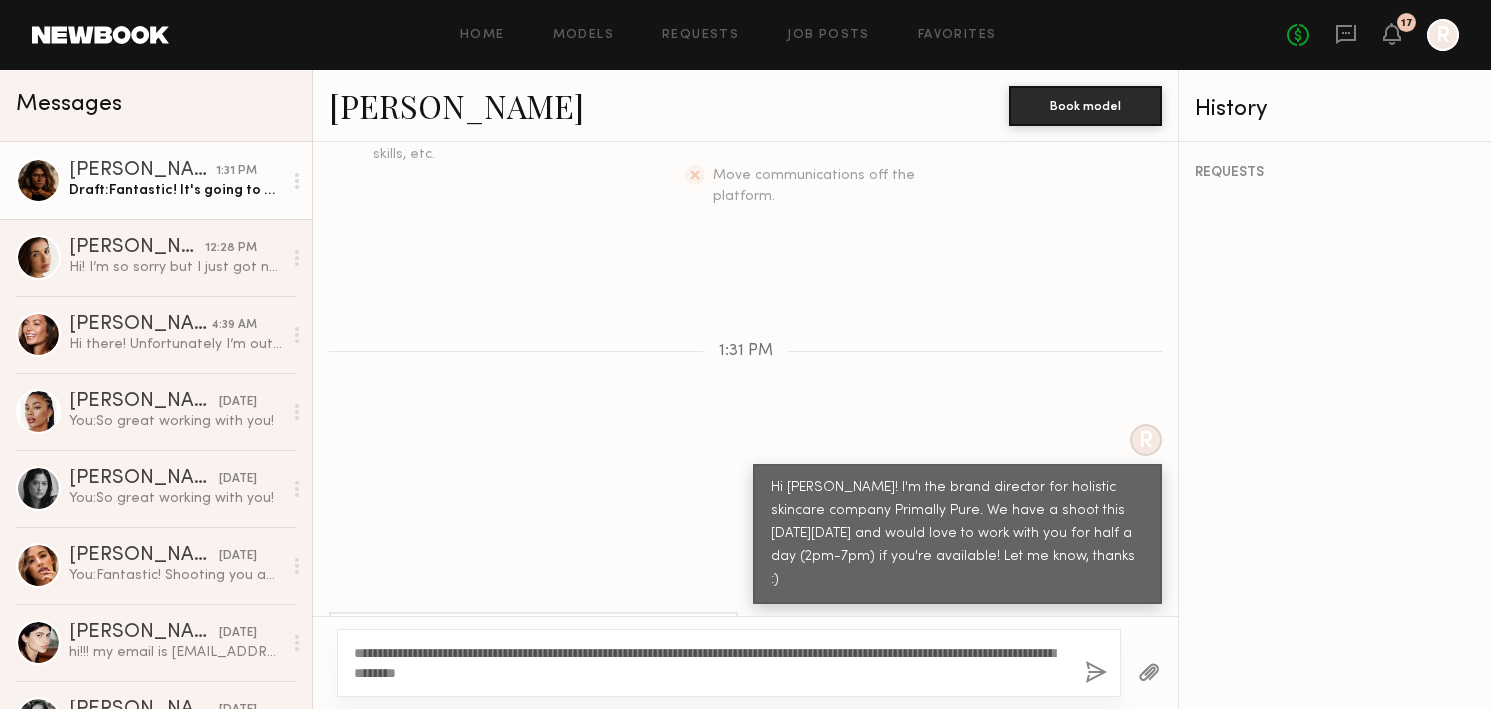 click on "**********" 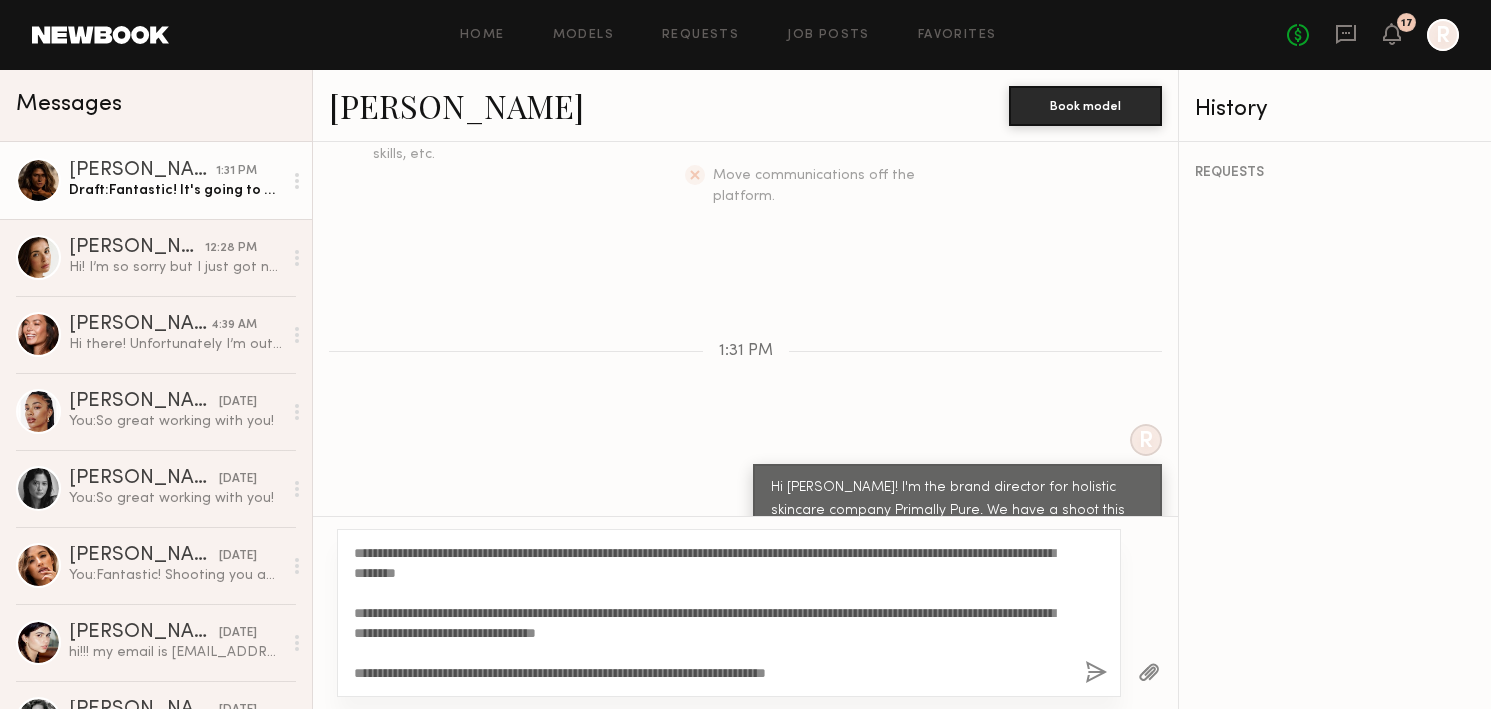 click on "**********" 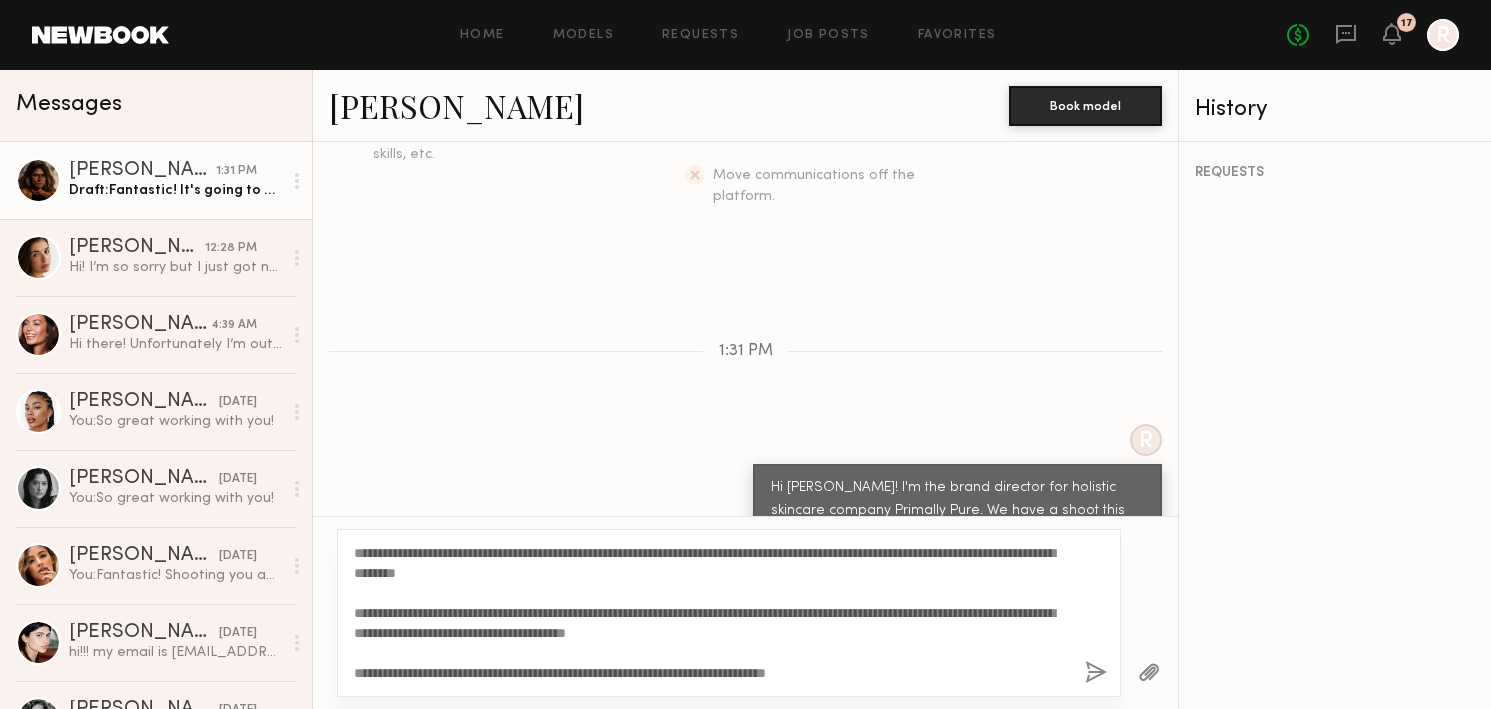 click on "**********" 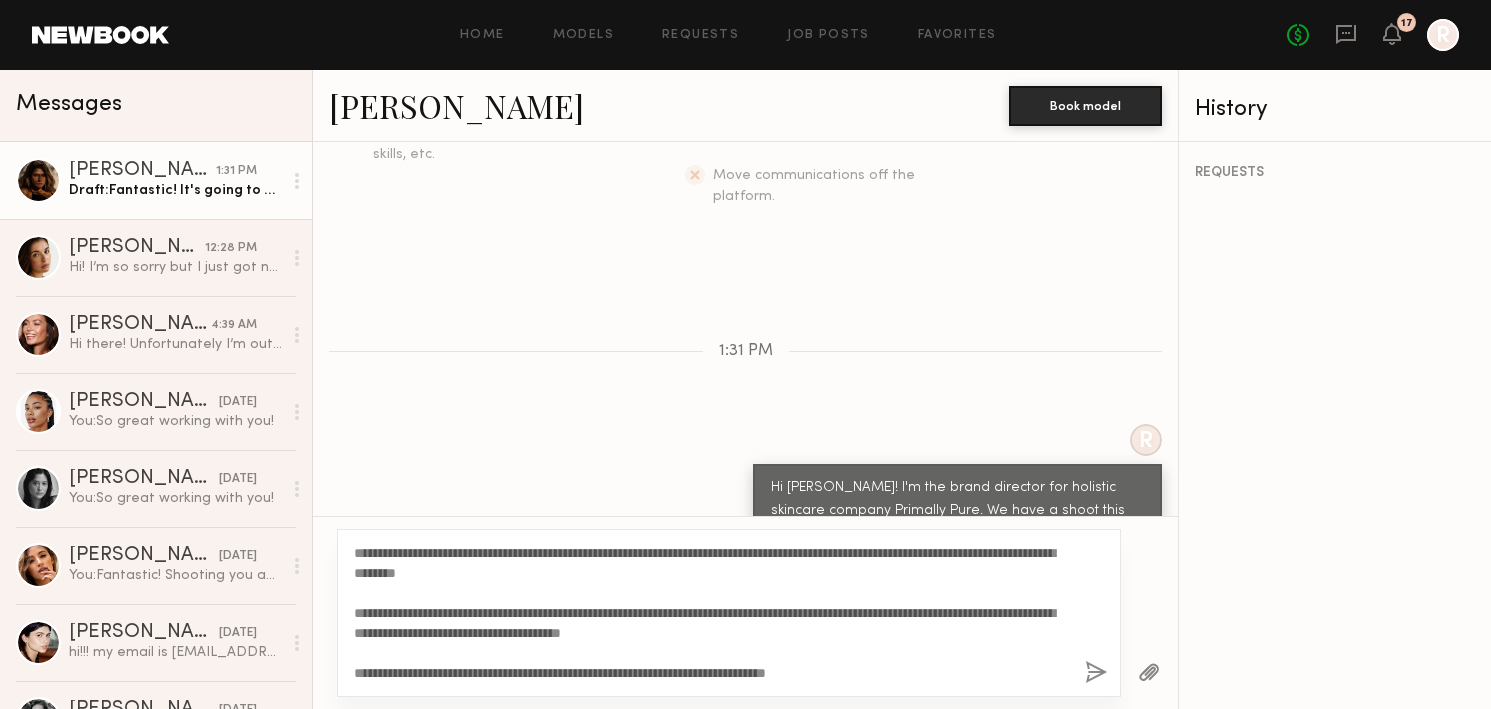 click on "**********" 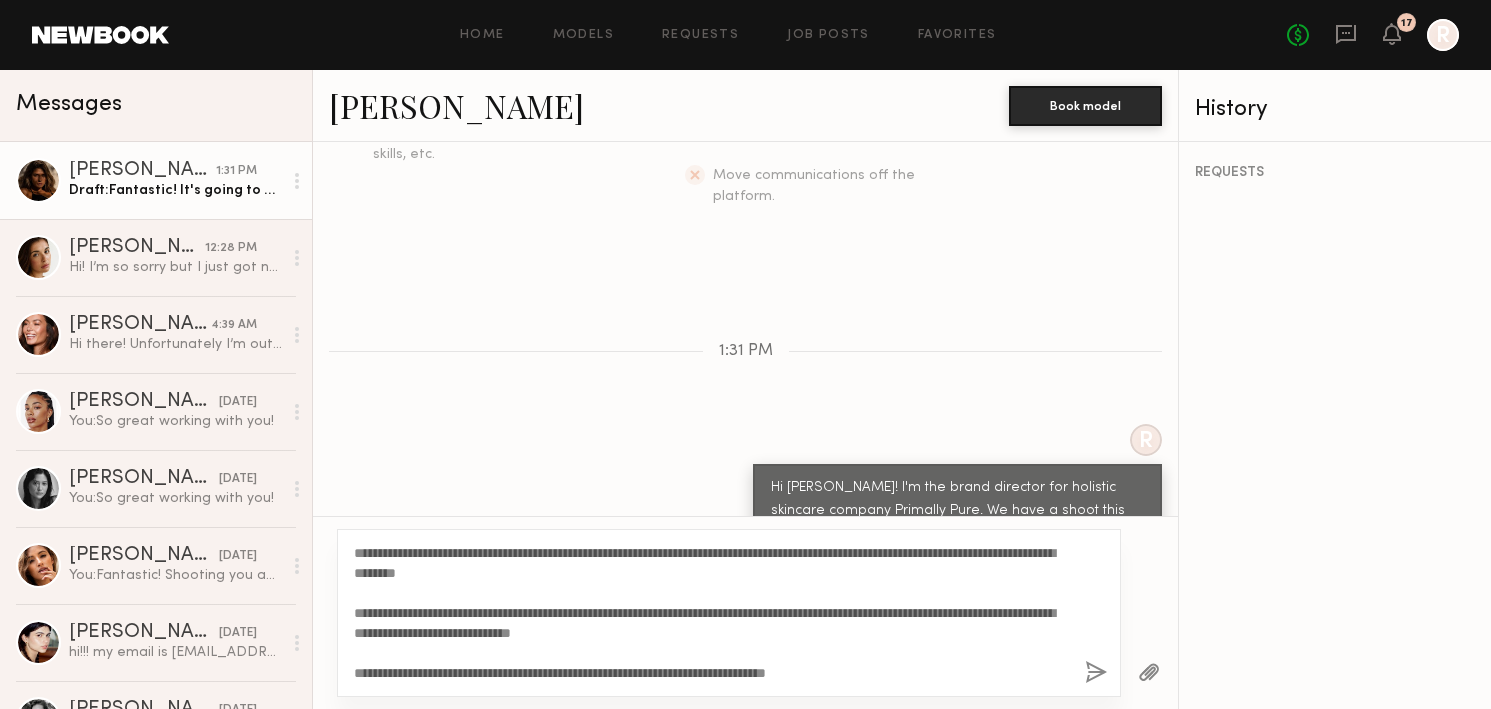 click on "**********" 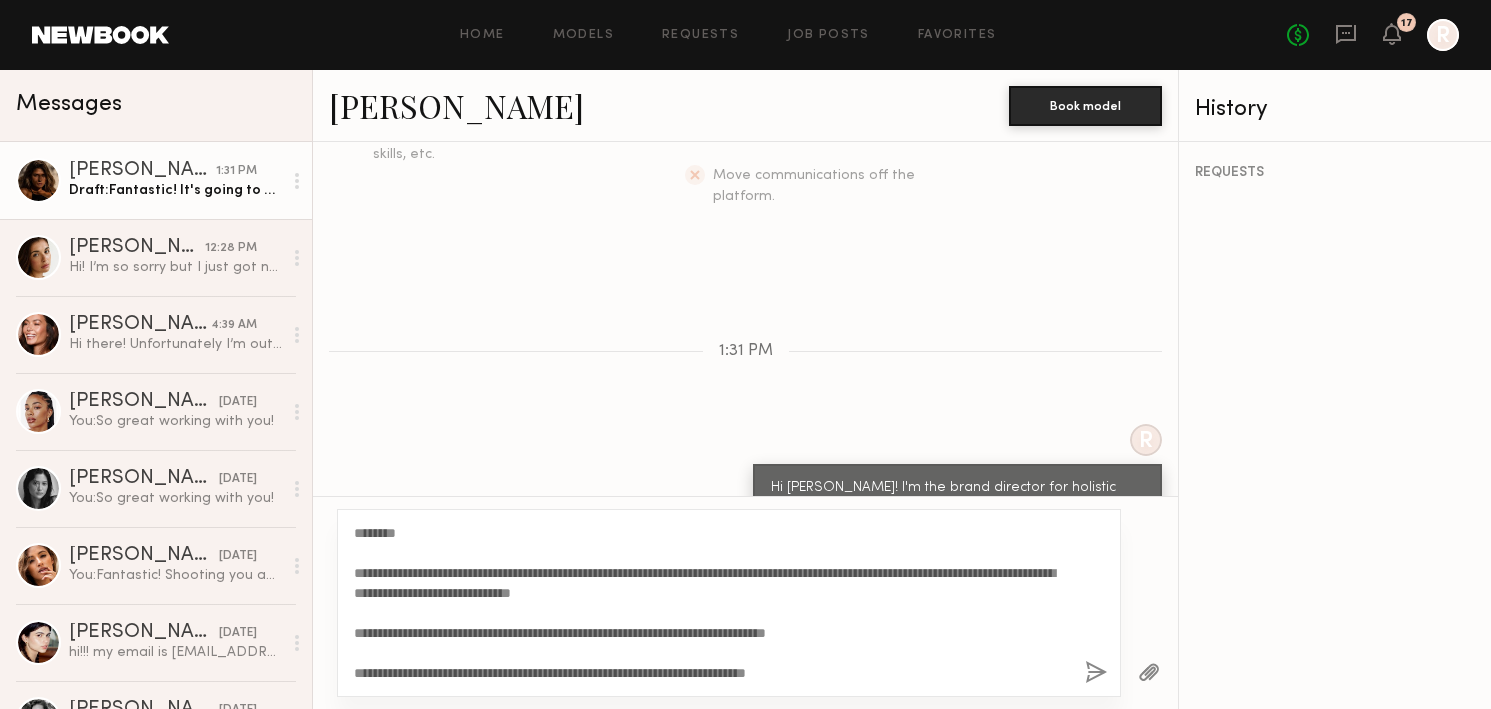 scroll, scrollTop: 0, scrollLeft: 0, axis: both 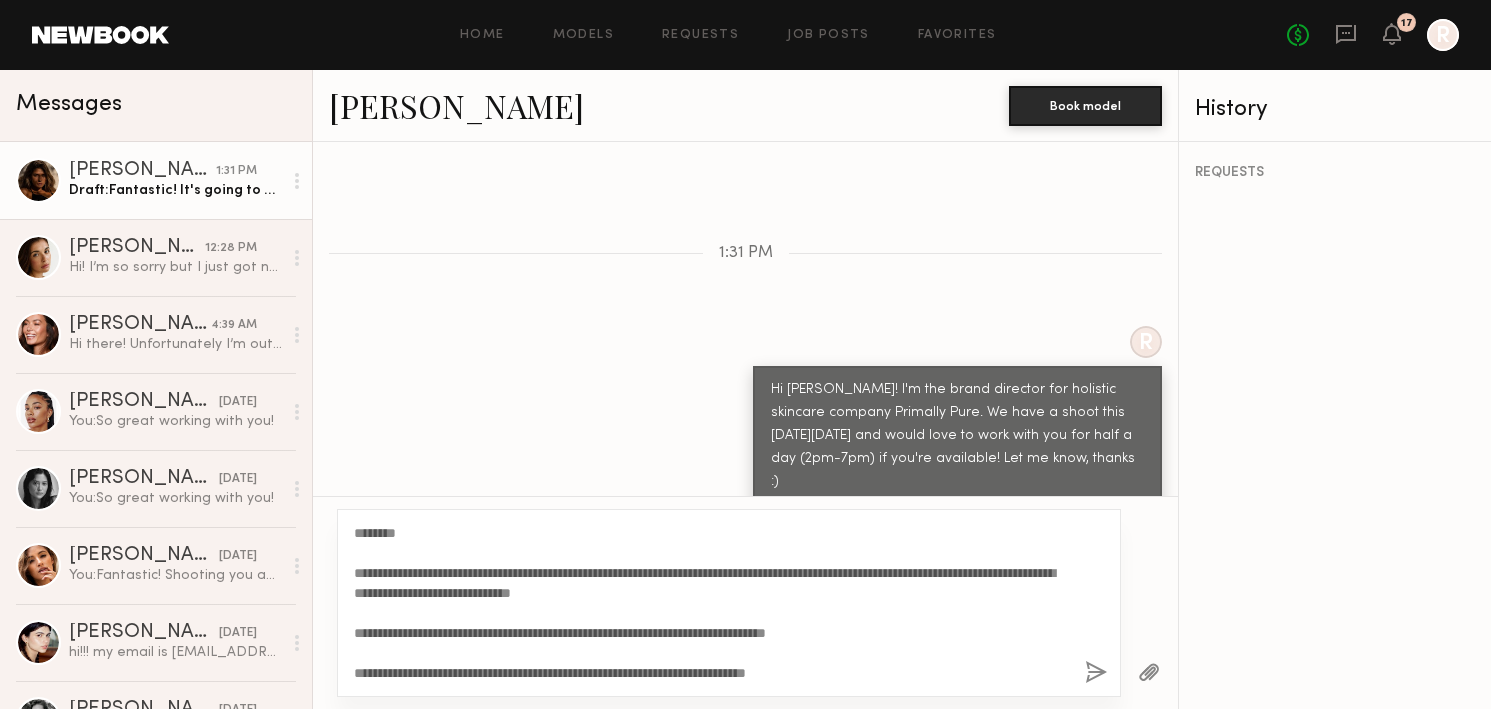 click on "**********" 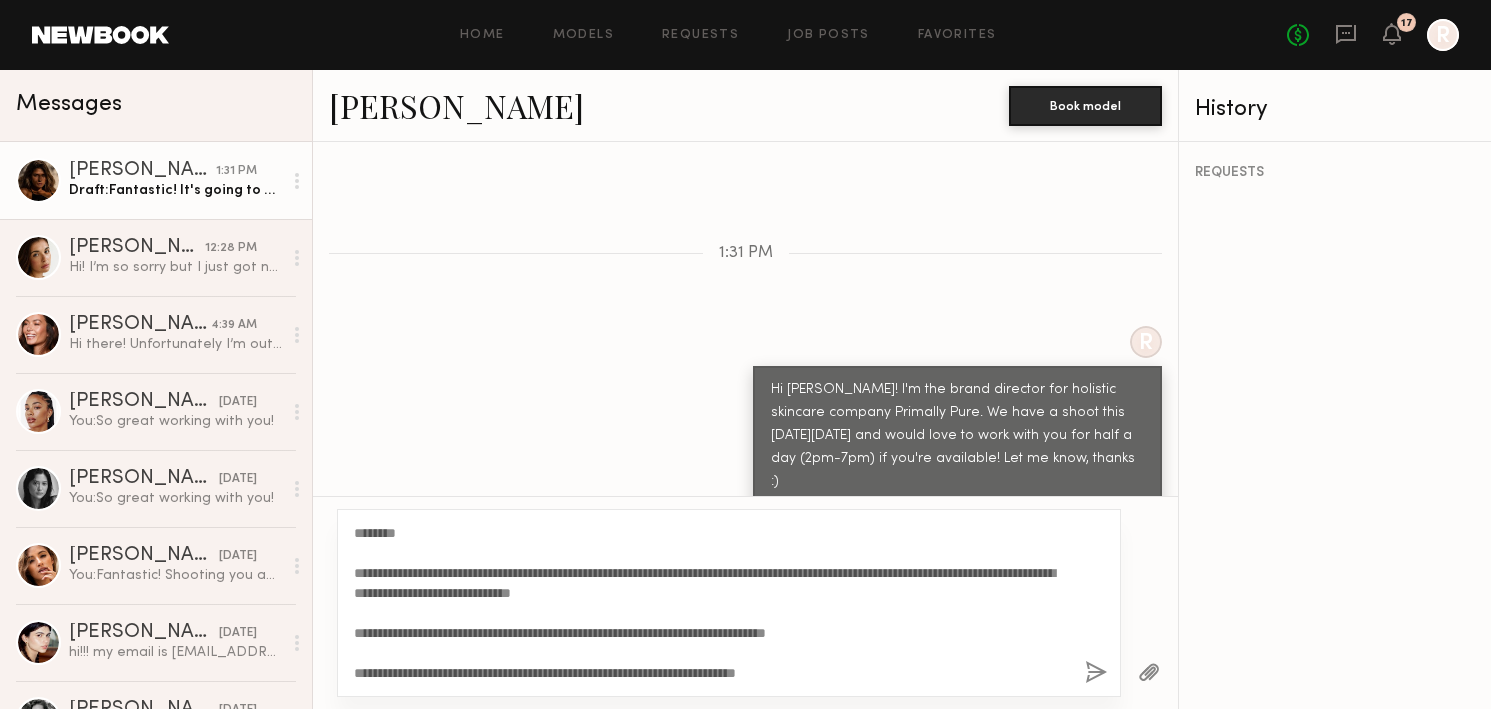 type on "**********" 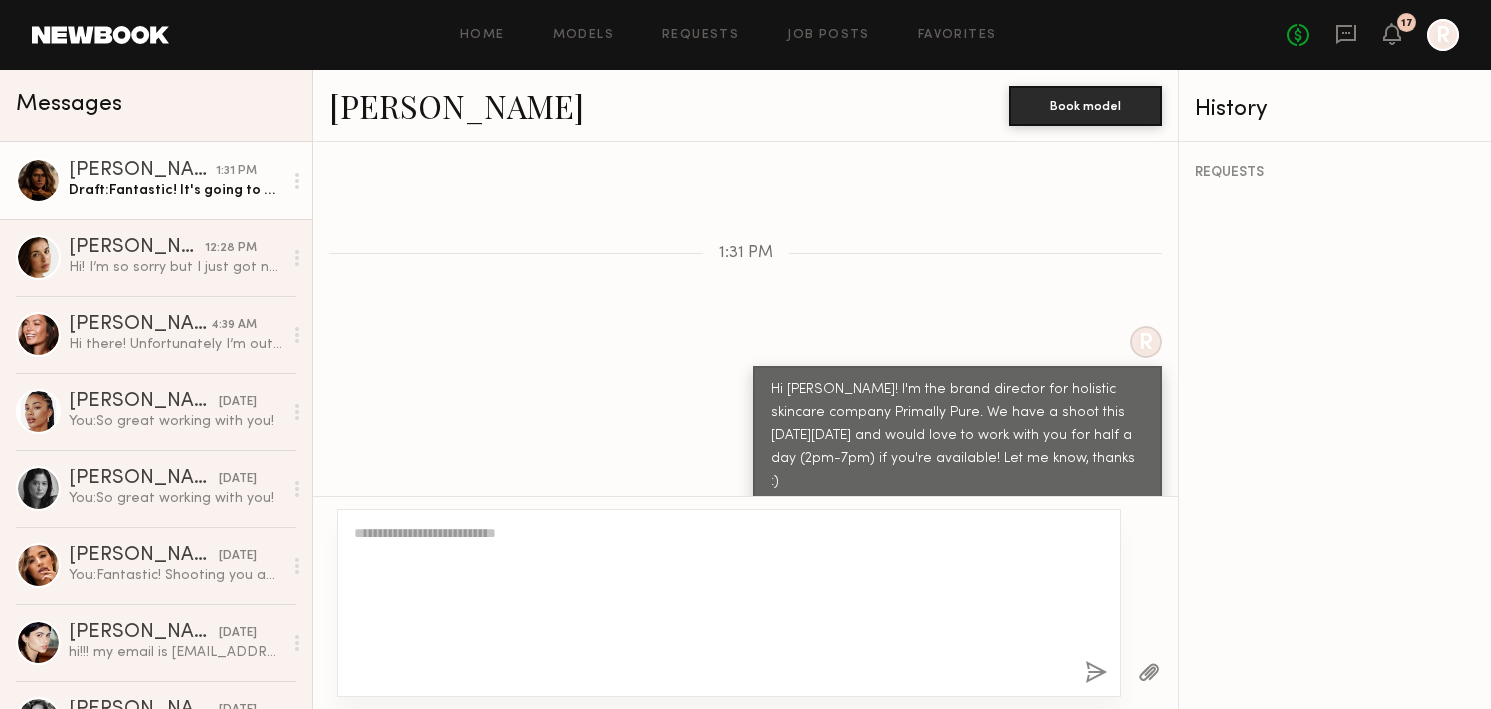 scroll, scrollTop: 890, scrollLeft: 0, axis: vertical 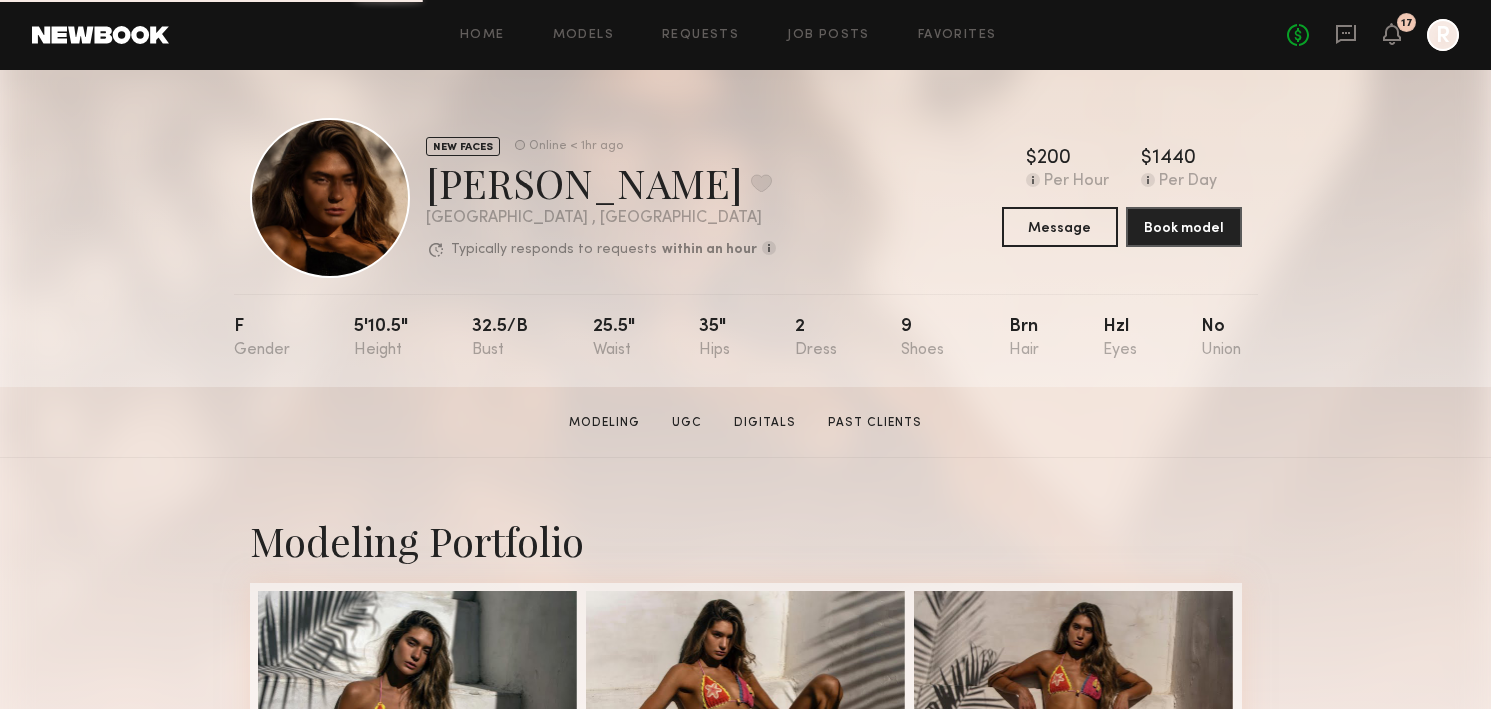 click on "Modeling Portfolio View More" at bounding box center (745, 1236) 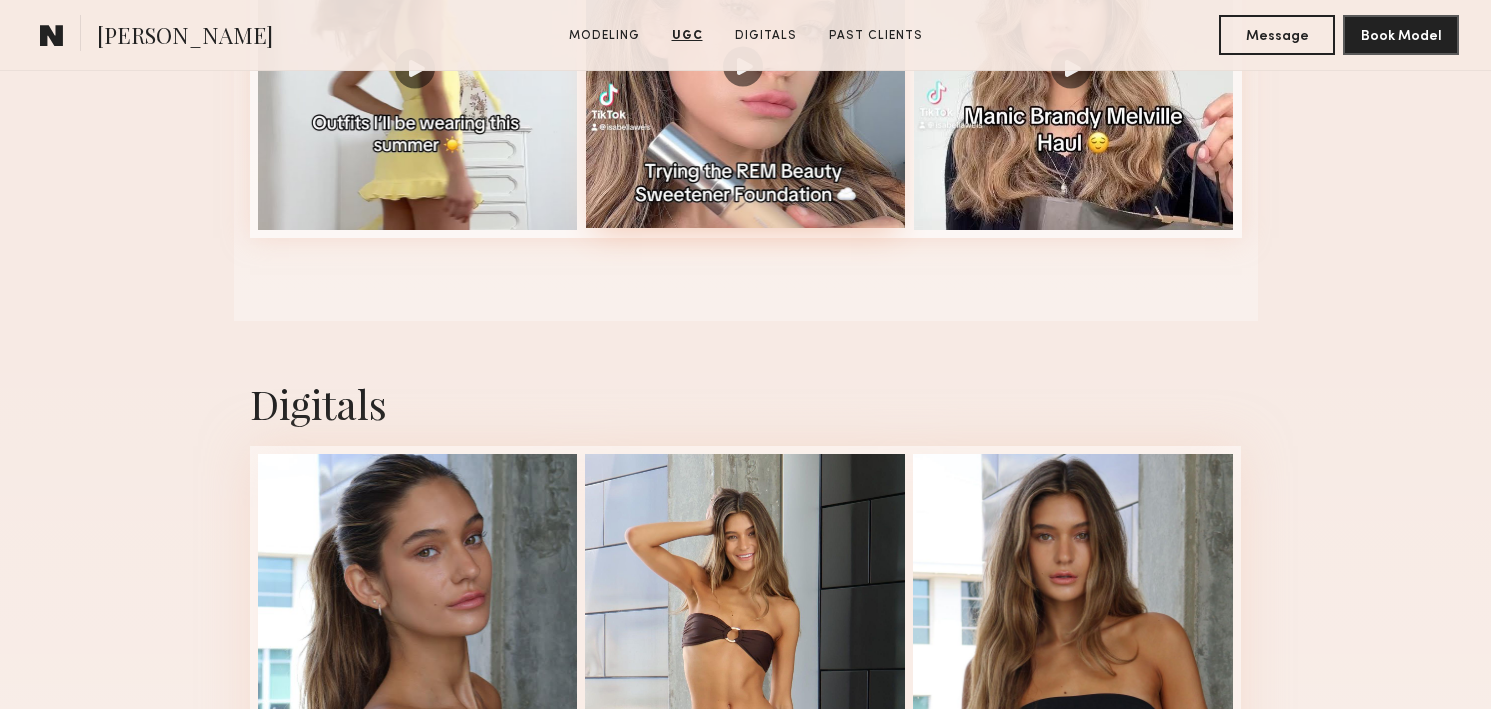 scroll, scrollTop: 2681, scrollLeft: 0, axis: vertical 